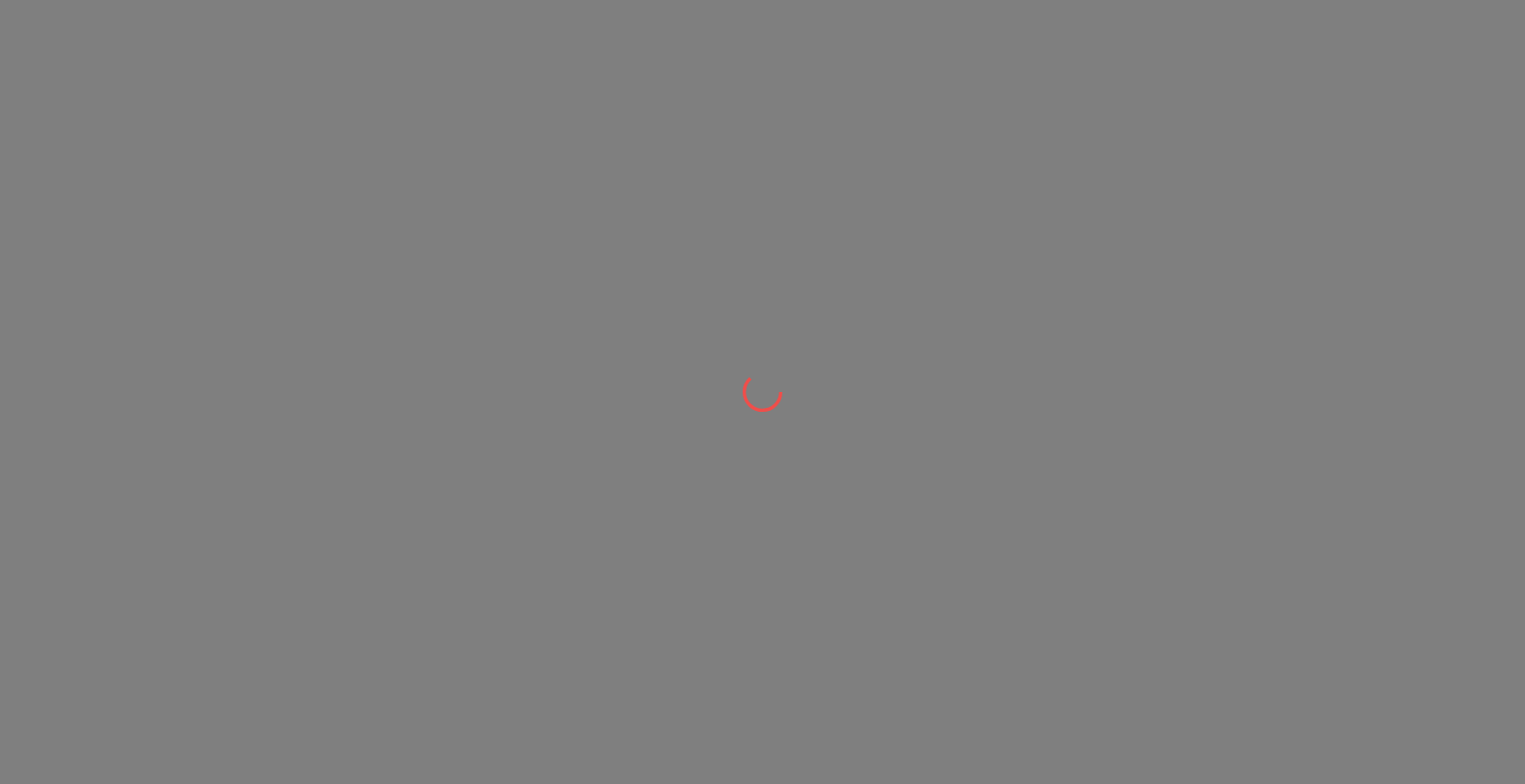 scroll, scrollTop: 0, scrollLeft: 0, axis: both 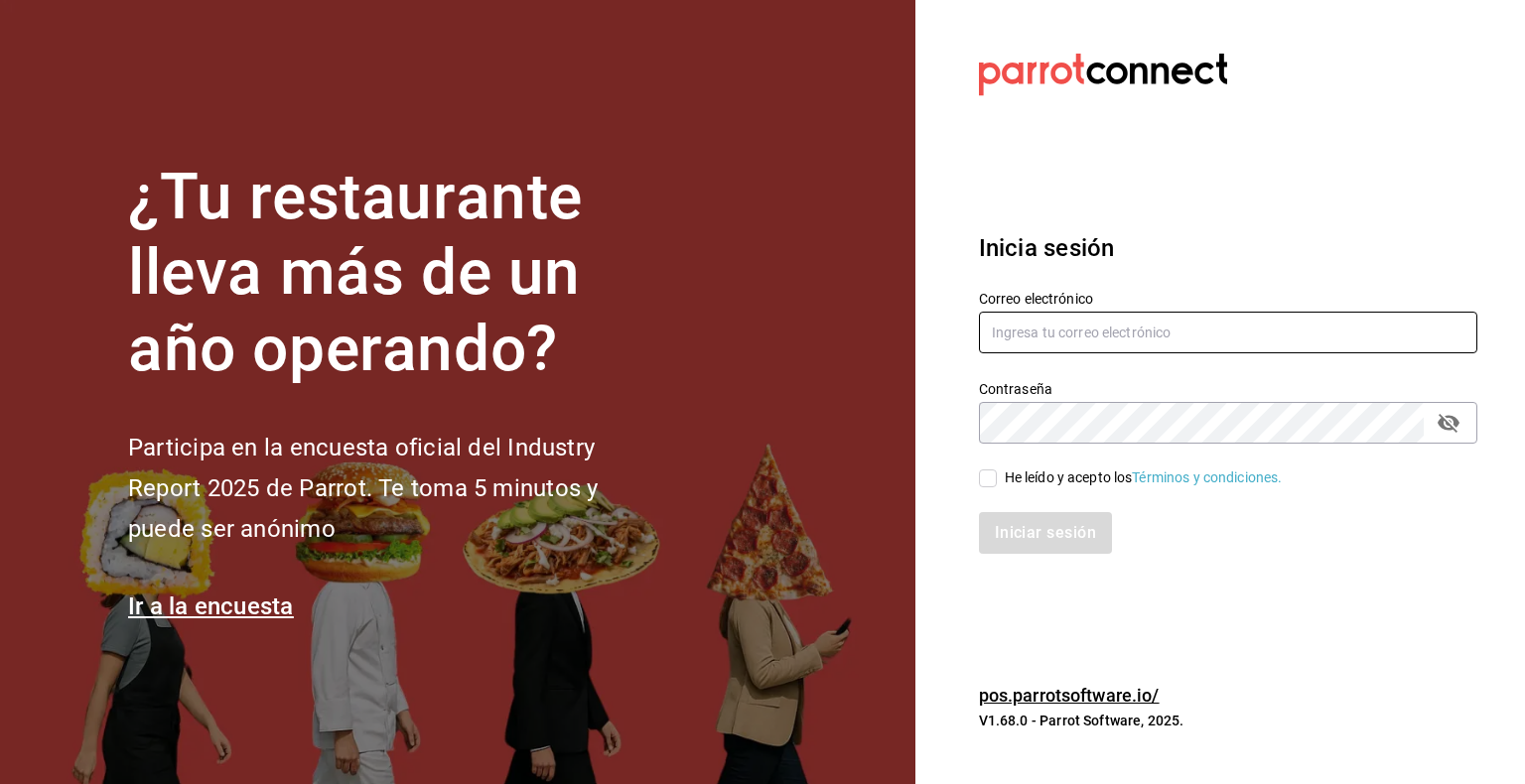 type on "compras@zuda.mx" 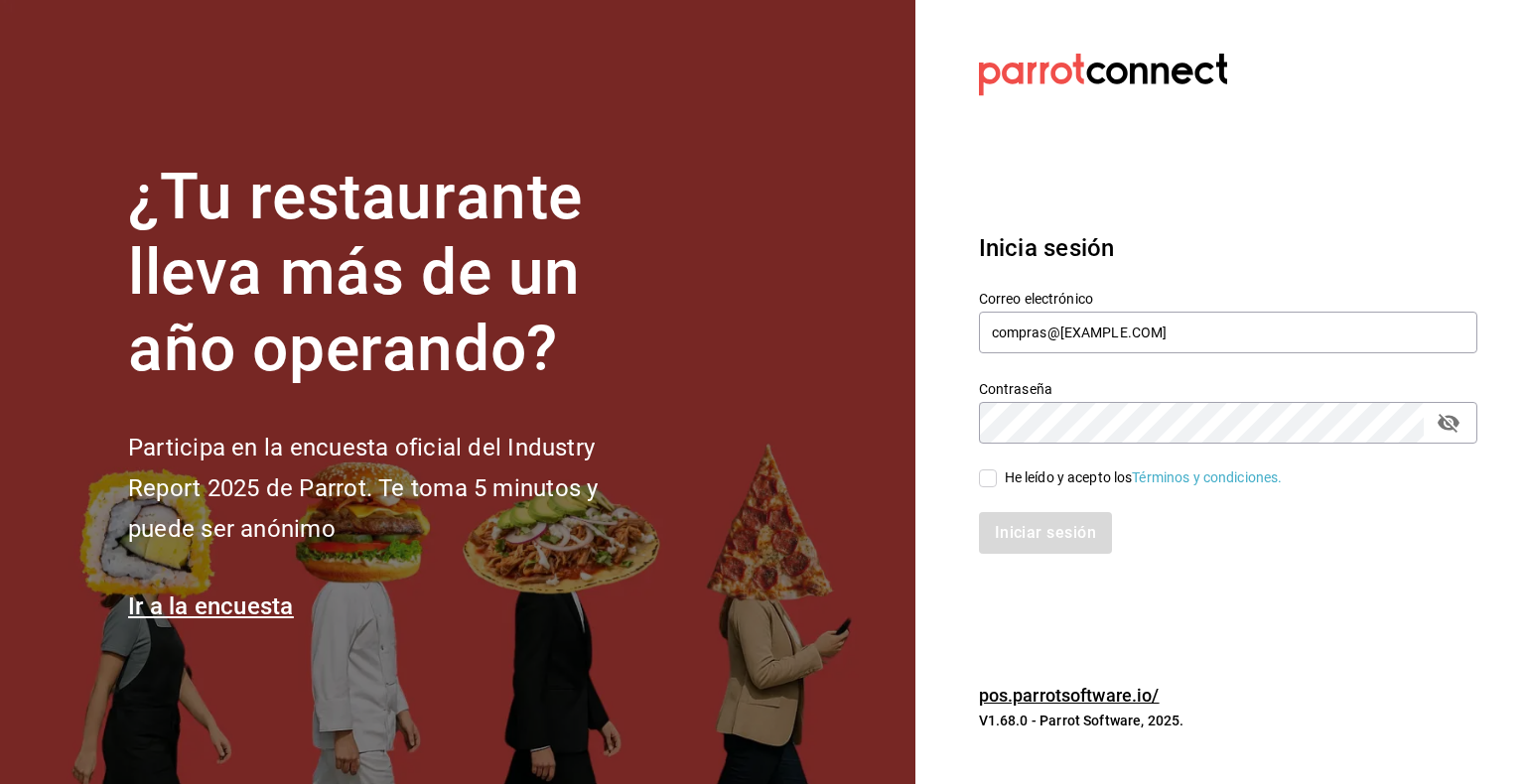 click on "He leído y acepto los  Términos y condiciones." at bounding box center [1131, 477] 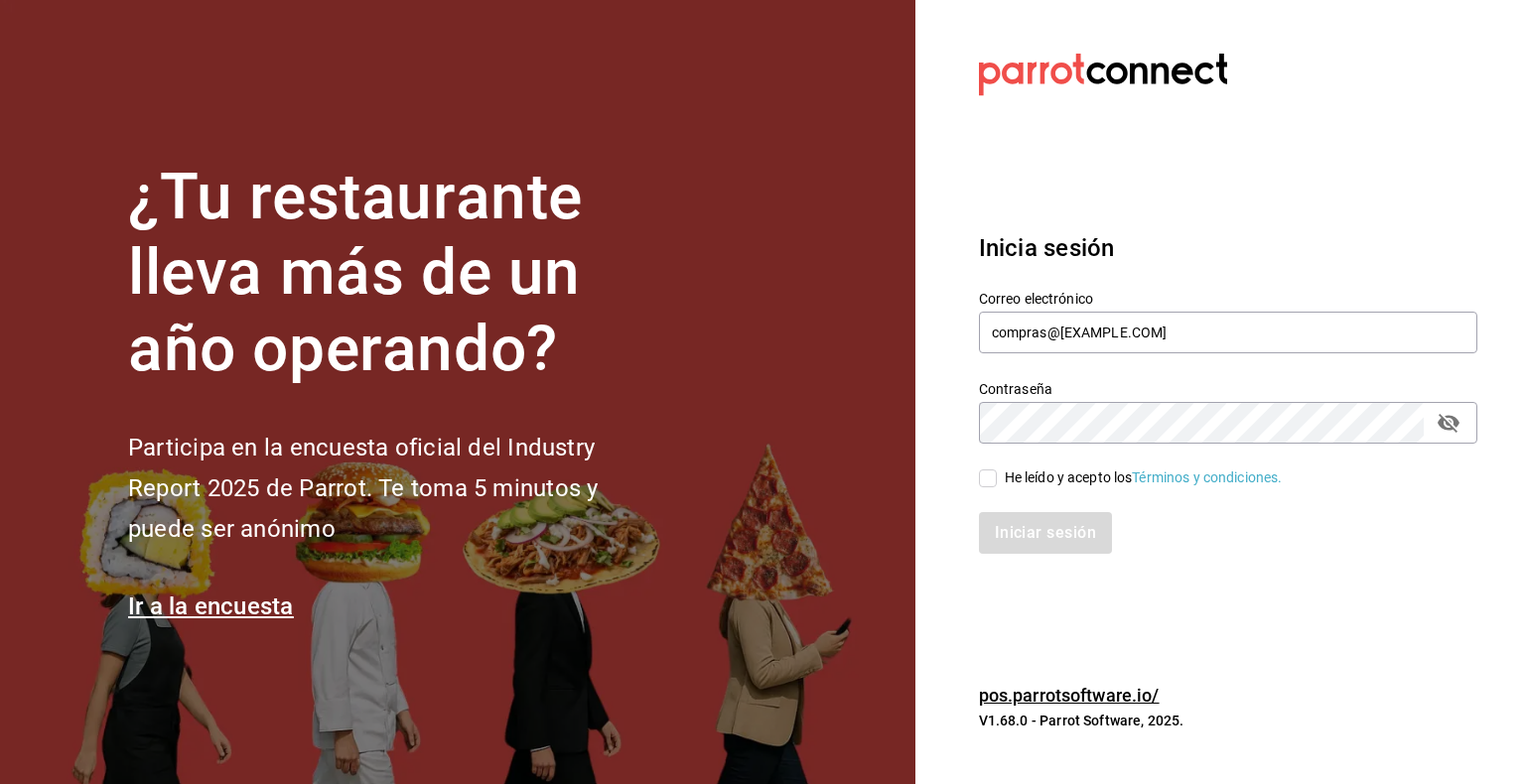 checkbox on "true" 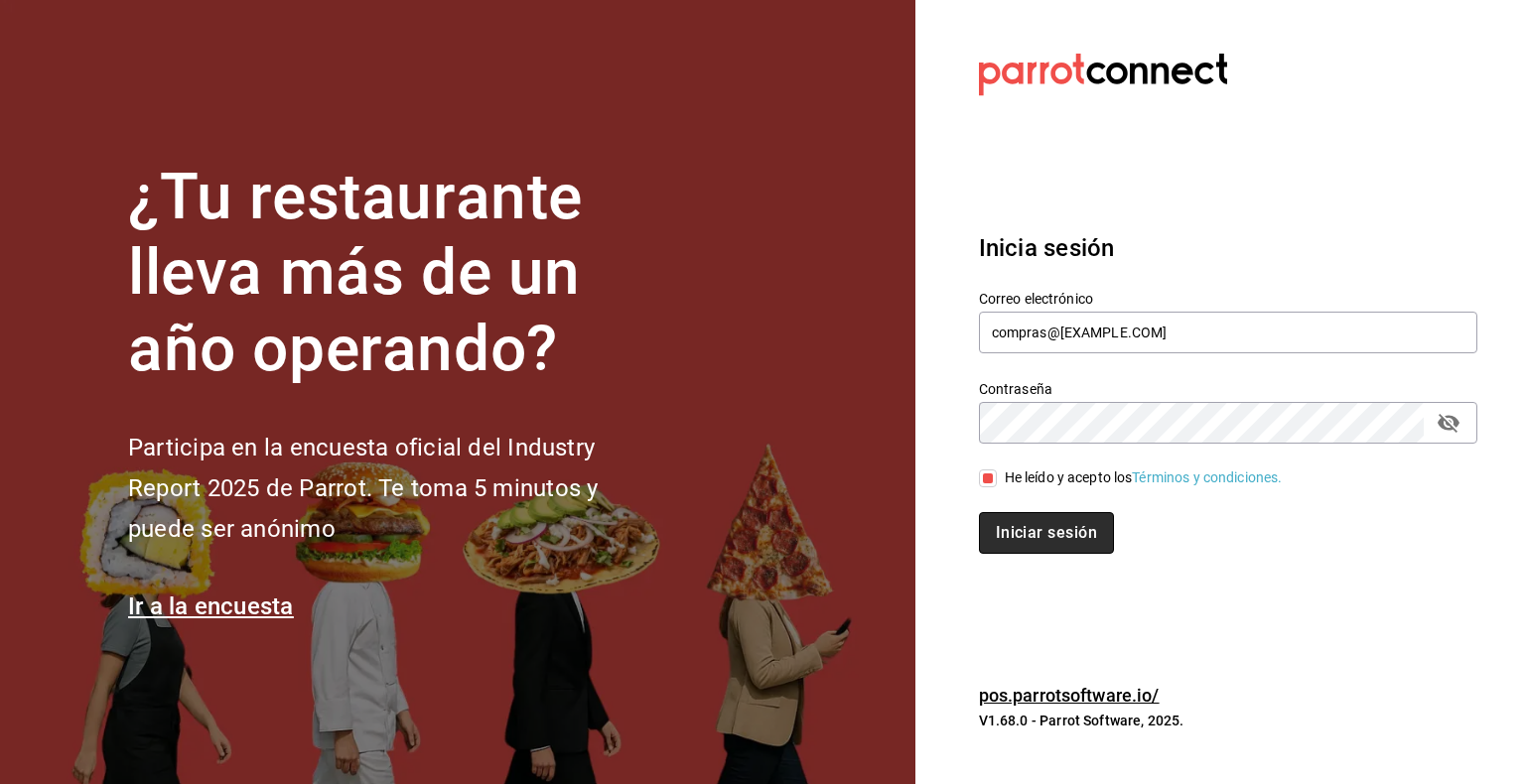 click on "Iniciar sesión" at bounding box center [1046, 533] 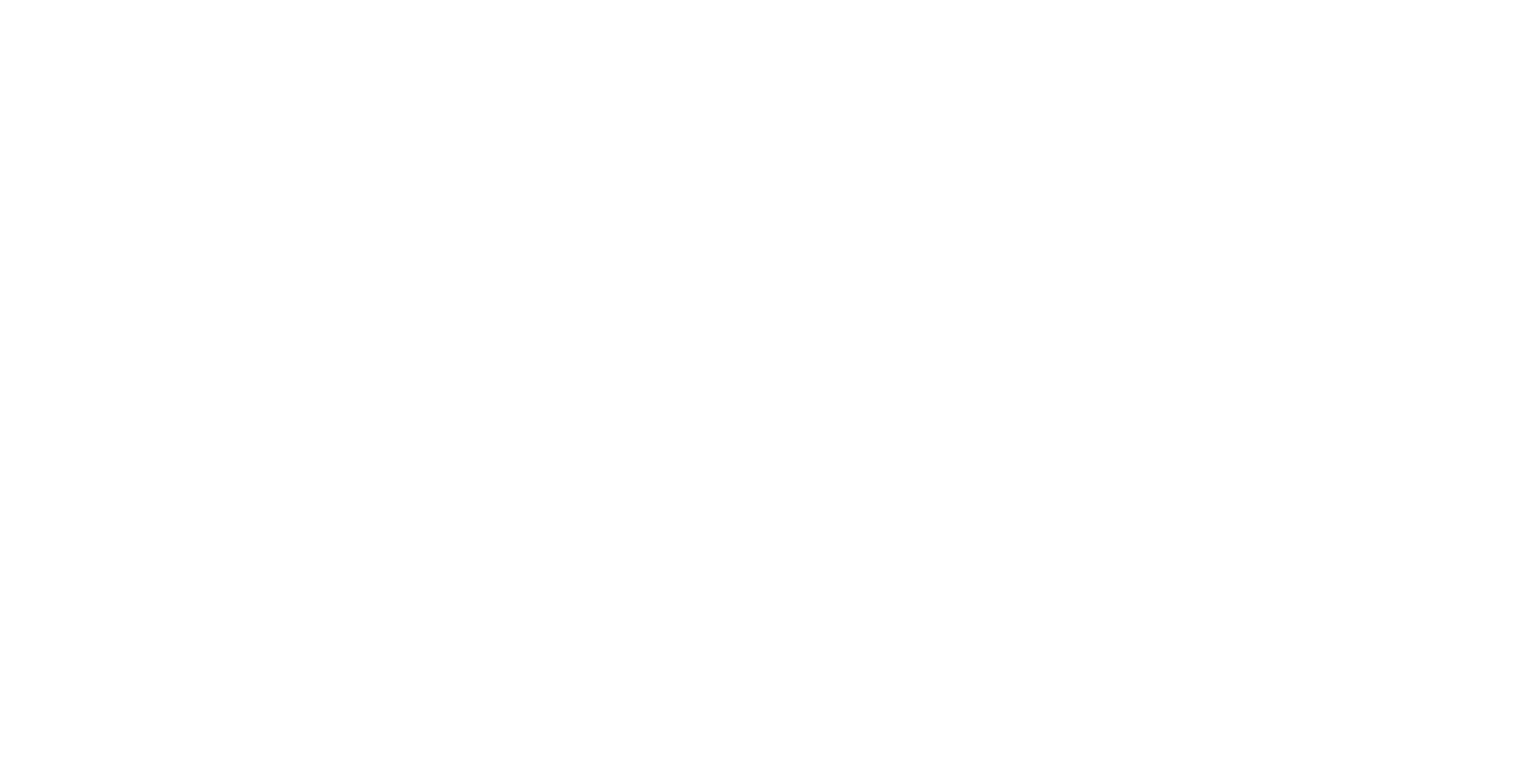 scroll, scrollTop: 0, scrollLeft: 0, axis: both 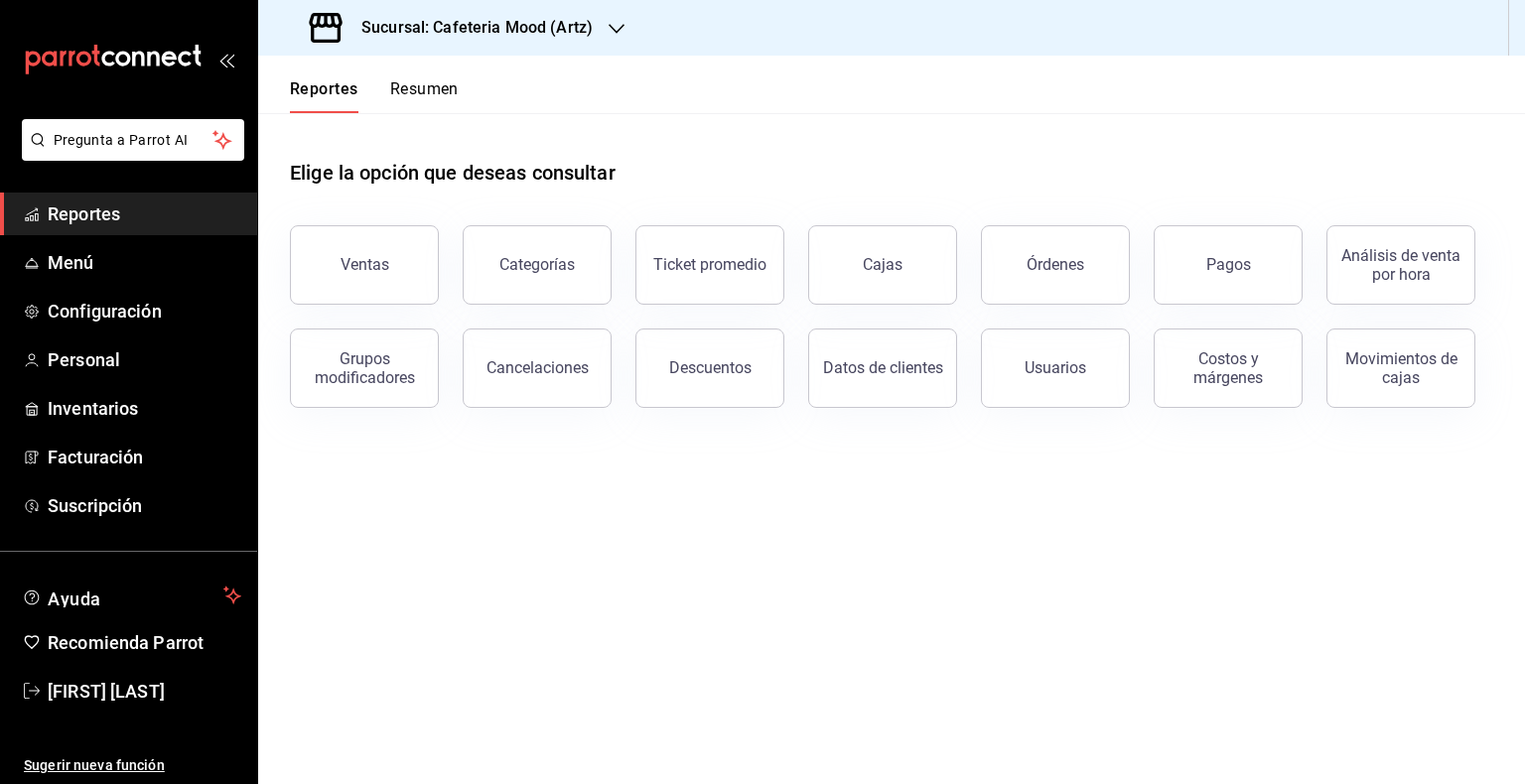 click on "Sucursal: Cafeteria Mood (Artz)" at bounding box center (453, 28) 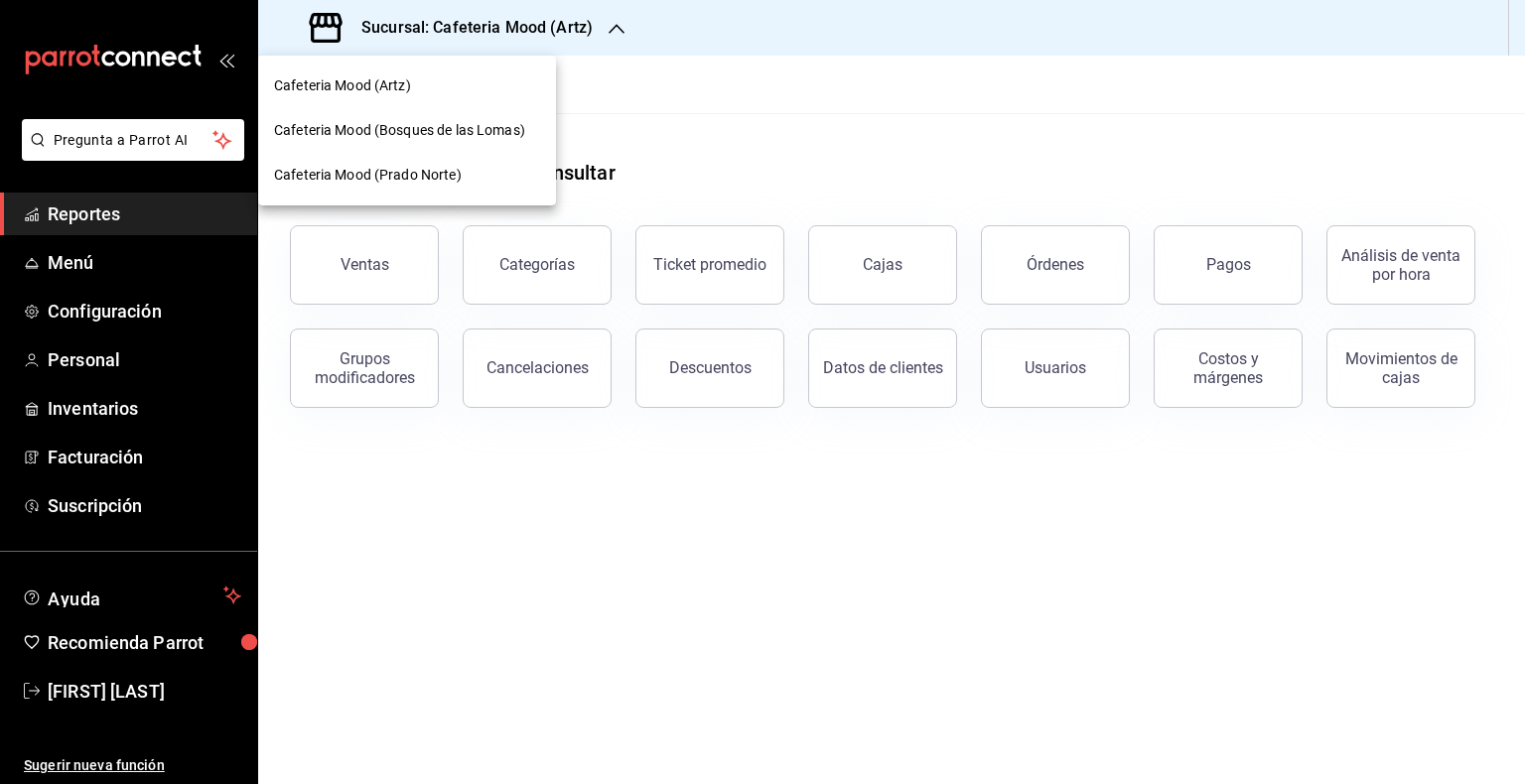 click on "Cafeteria Mood (Bosques de las Lomas)" at bounding box center [407, 130] 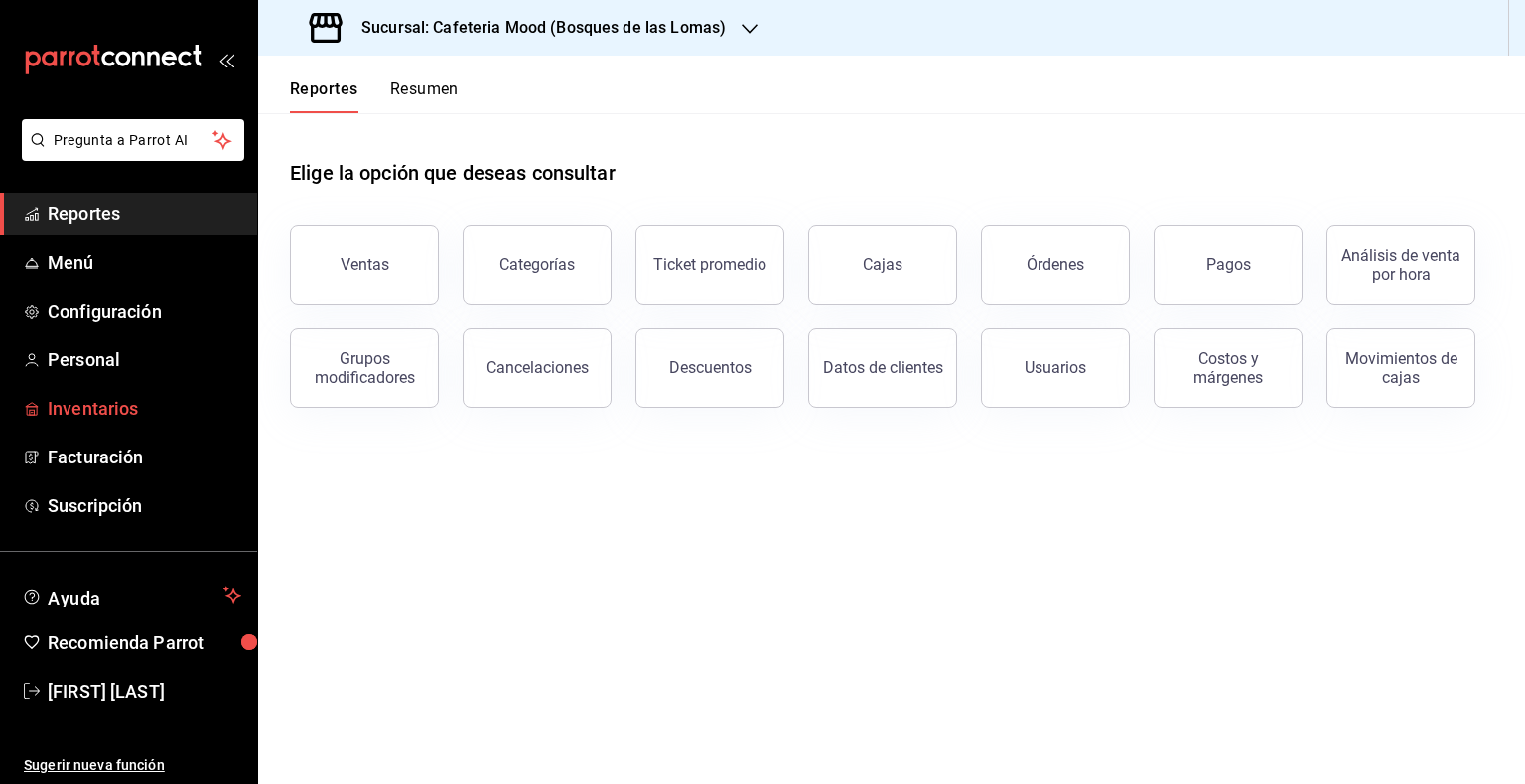click on "Inventarios" at bounding box center [128, 408] 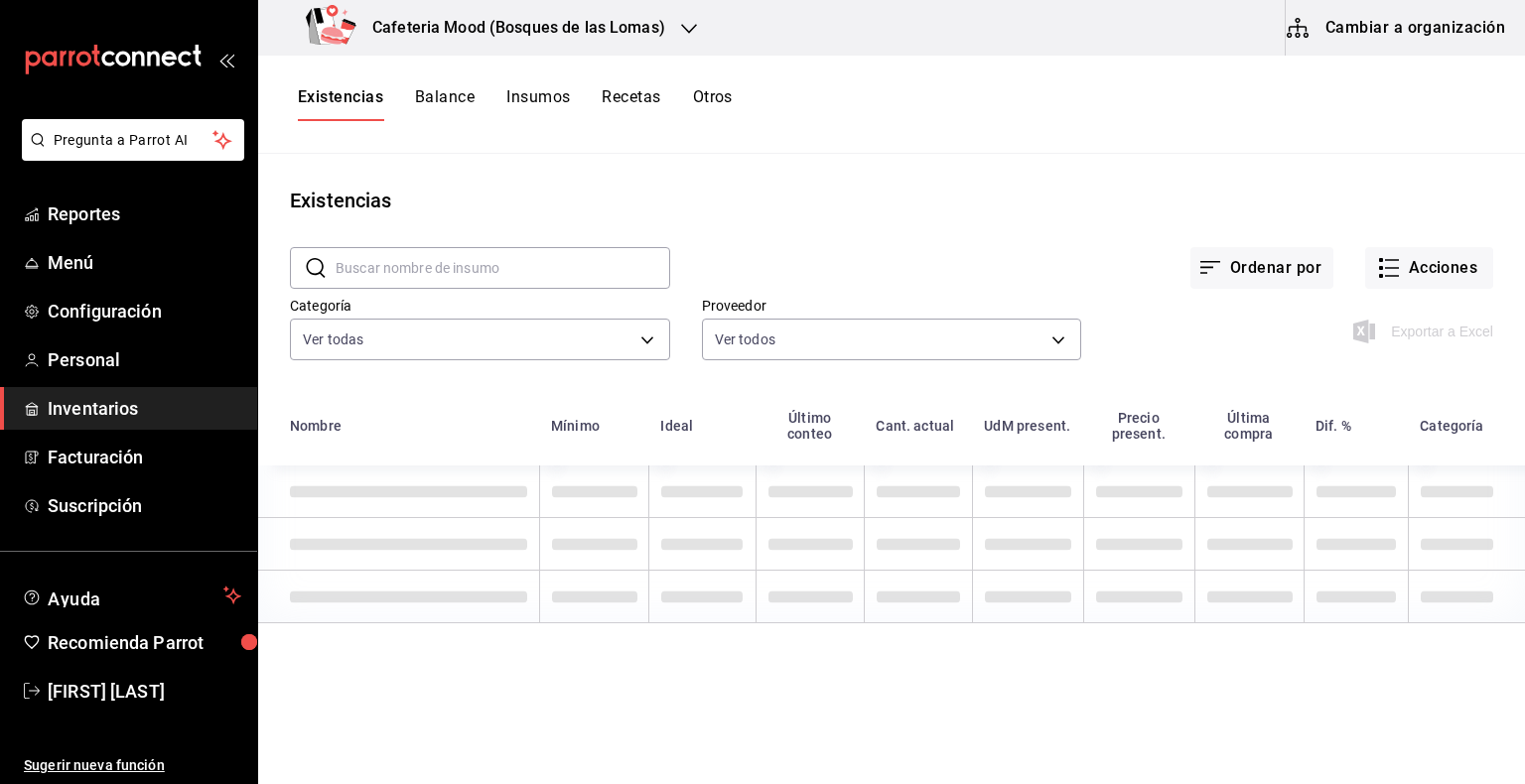 click on "Cambiar a organización" at bounding box center [1397, 28] 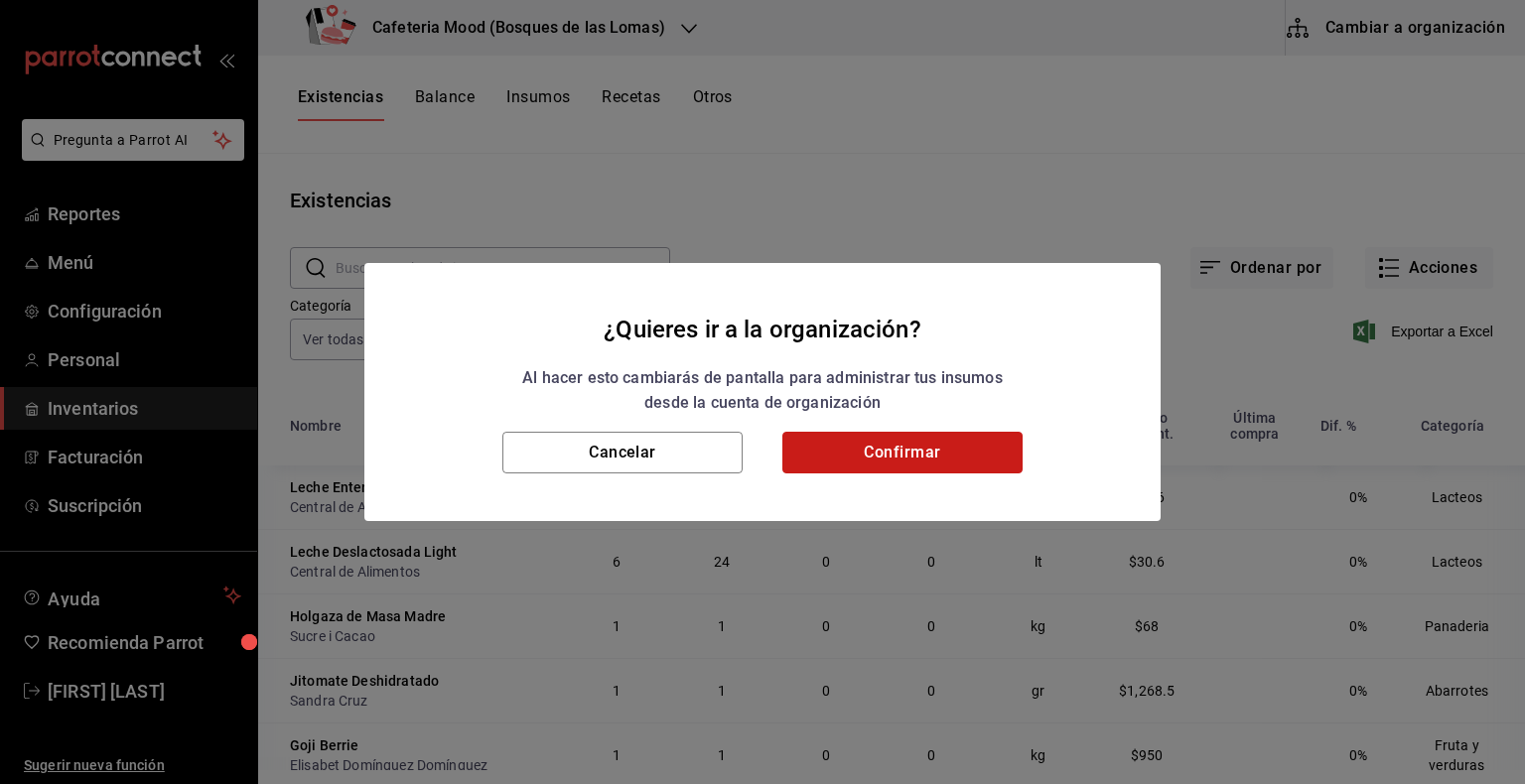 click on "Confirmar" at bounding box center (902, 453) 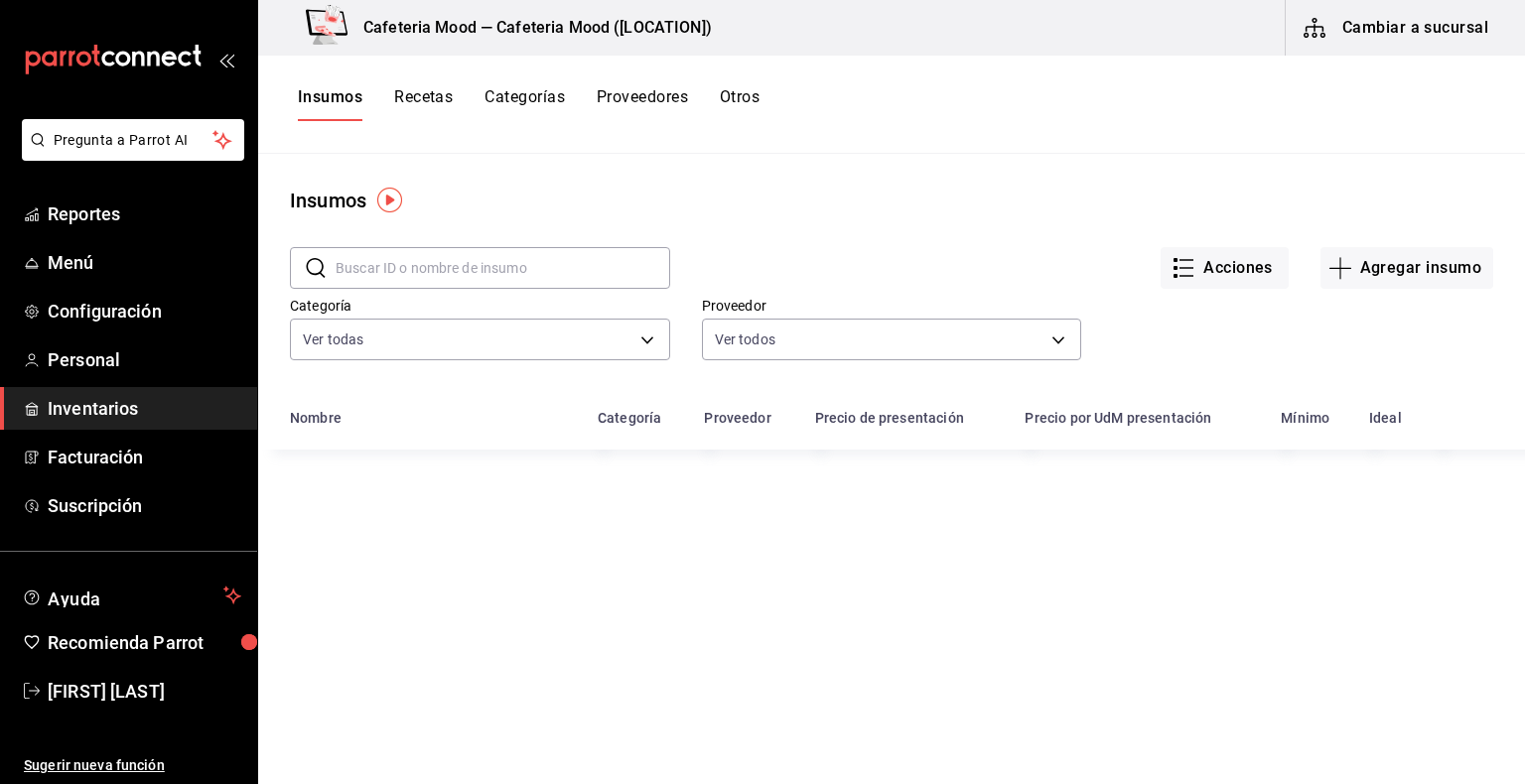 click on "Insumos" at bounding box center [330, 104] 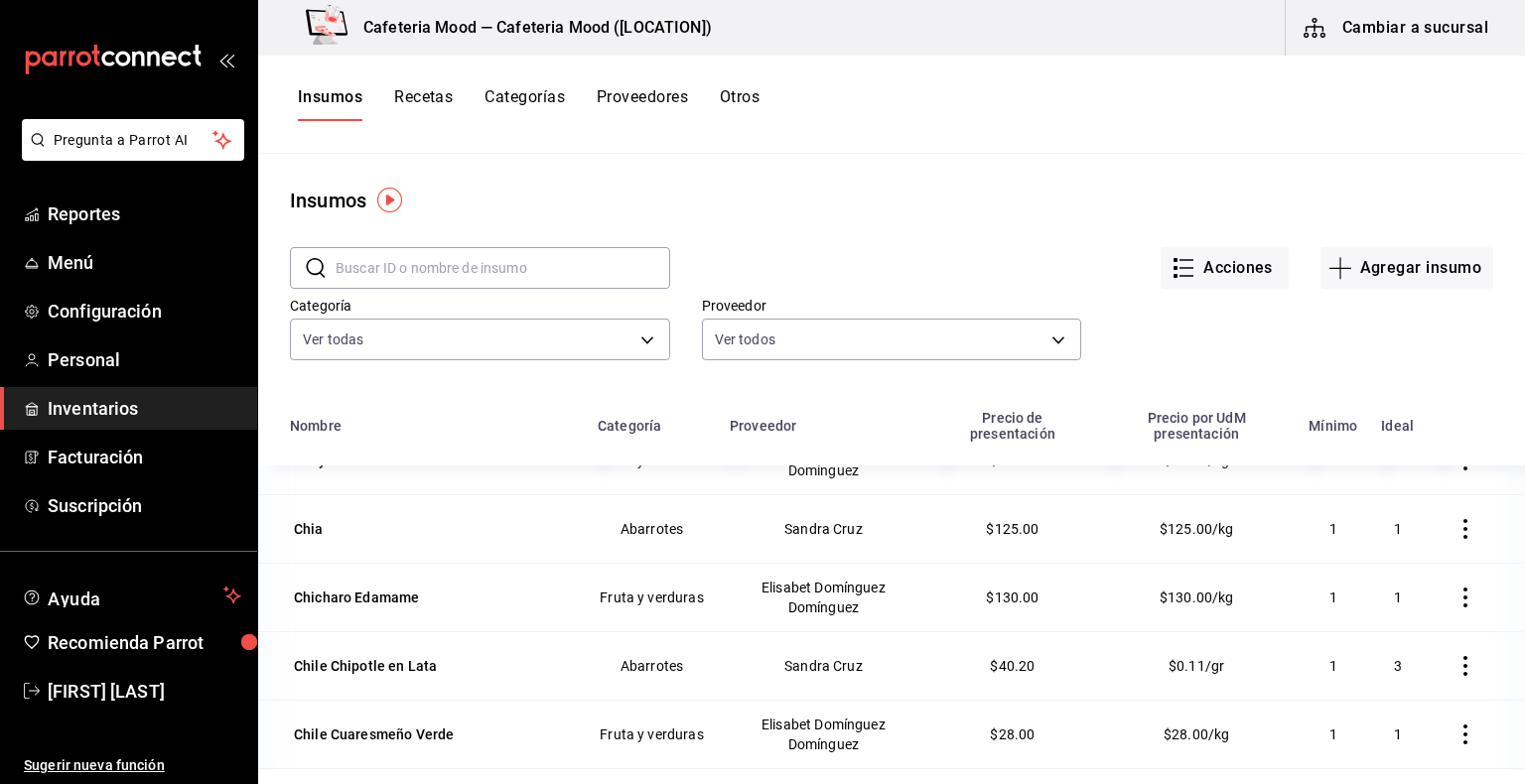 scroll, scrollTop: 4581, scrollLeft: 0, axis: vertical 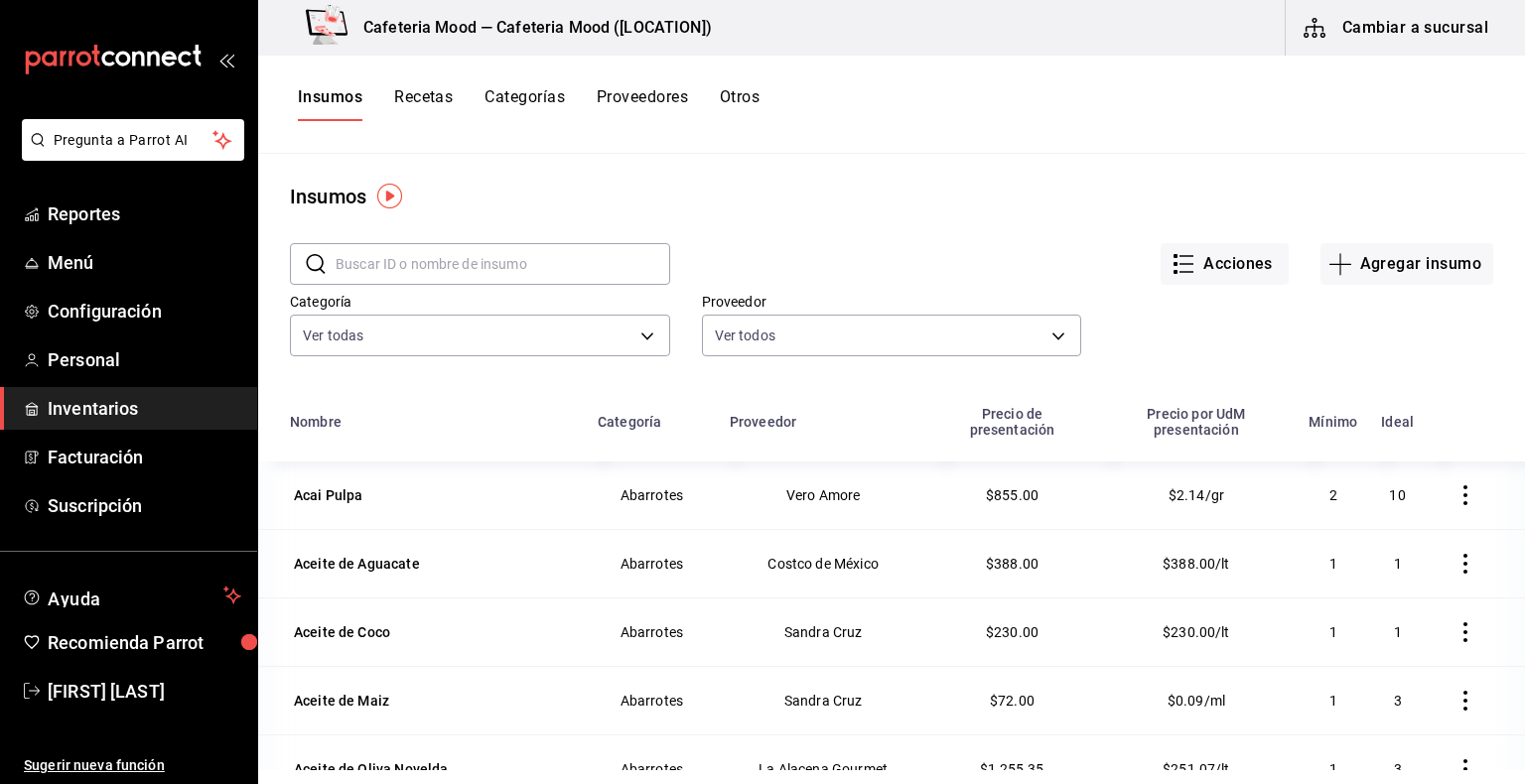 click at bounding box center [502, 264] 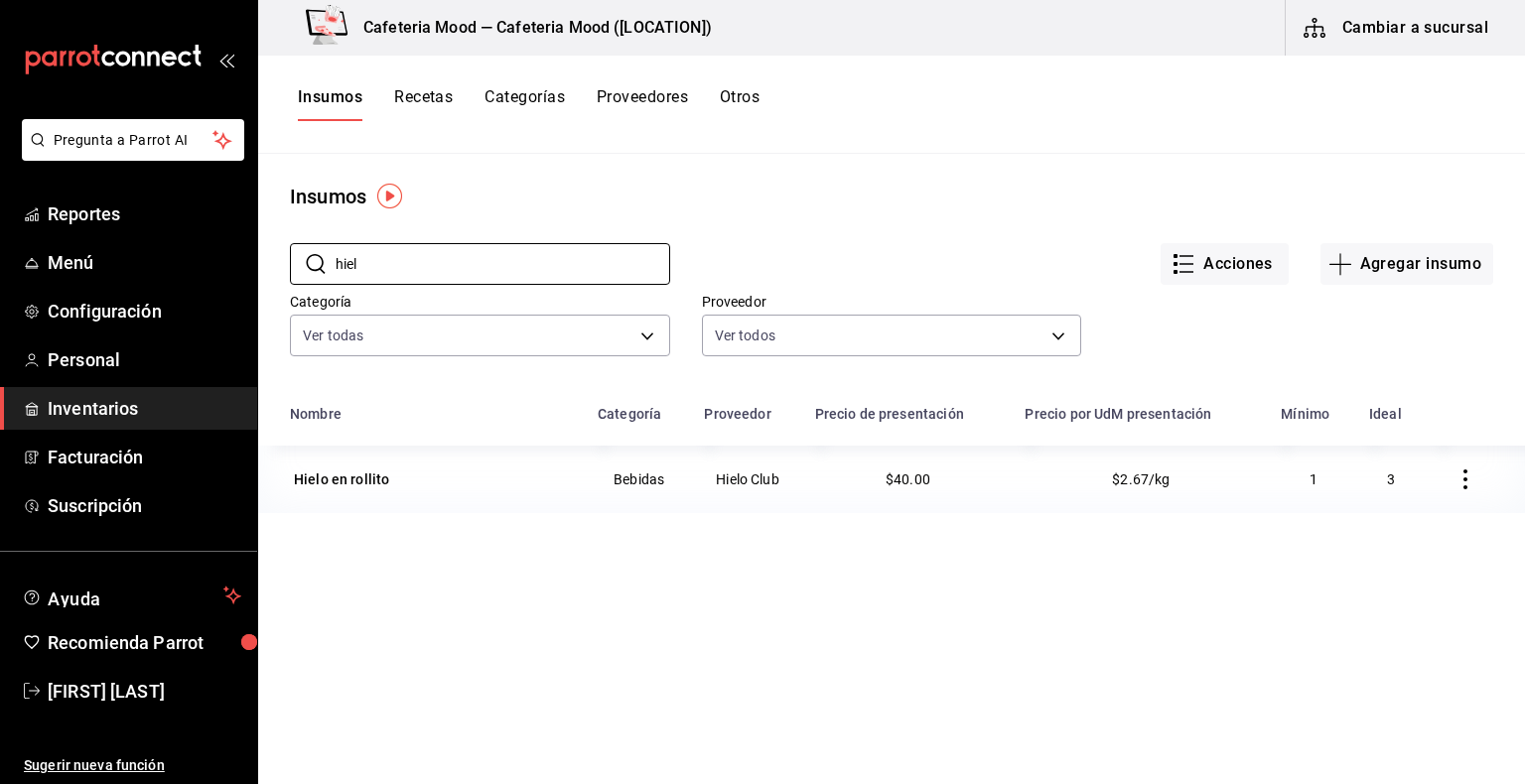 type on "hiel" 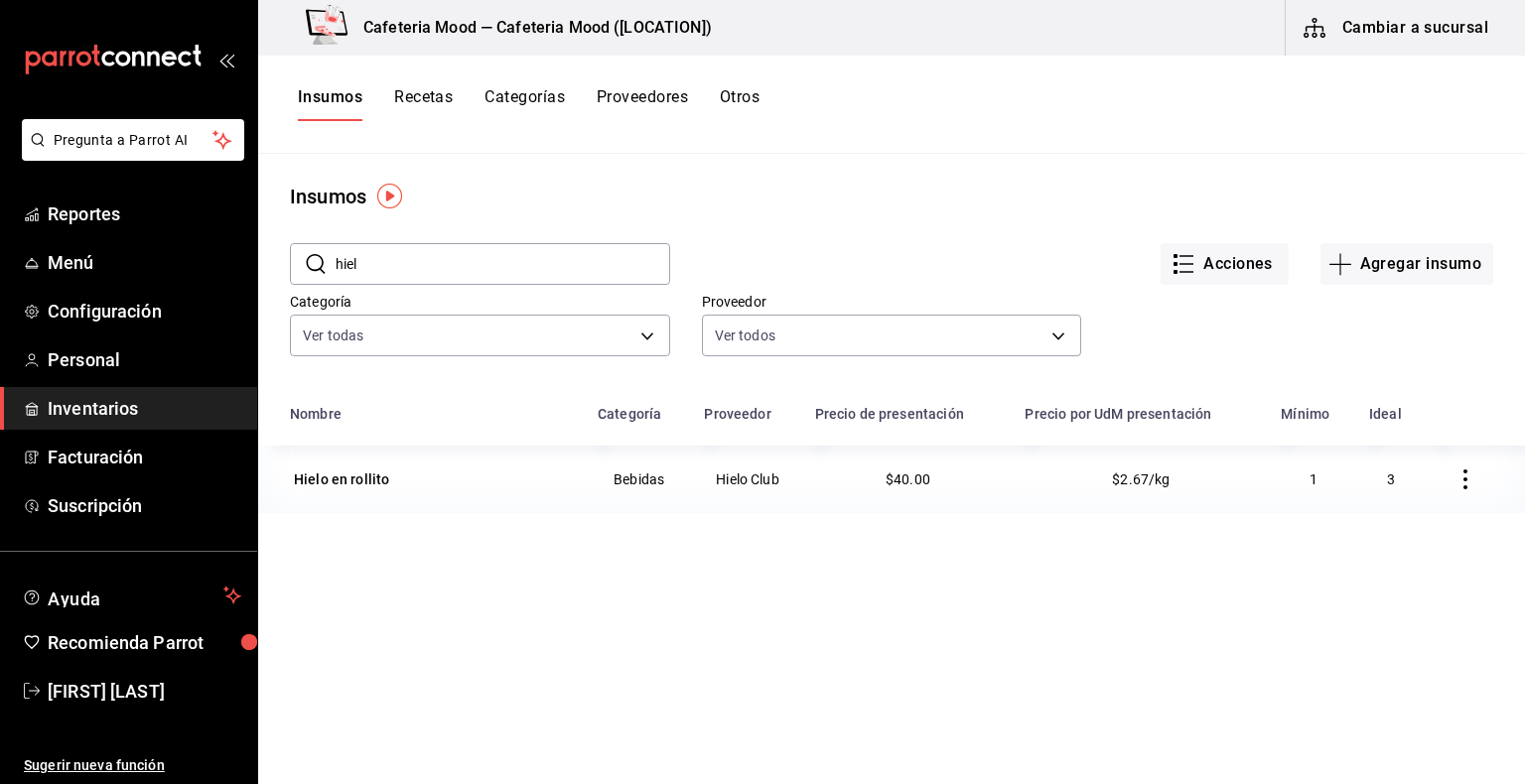click on "Acciones Agregar insumo" at bounding box center [1081, 248] 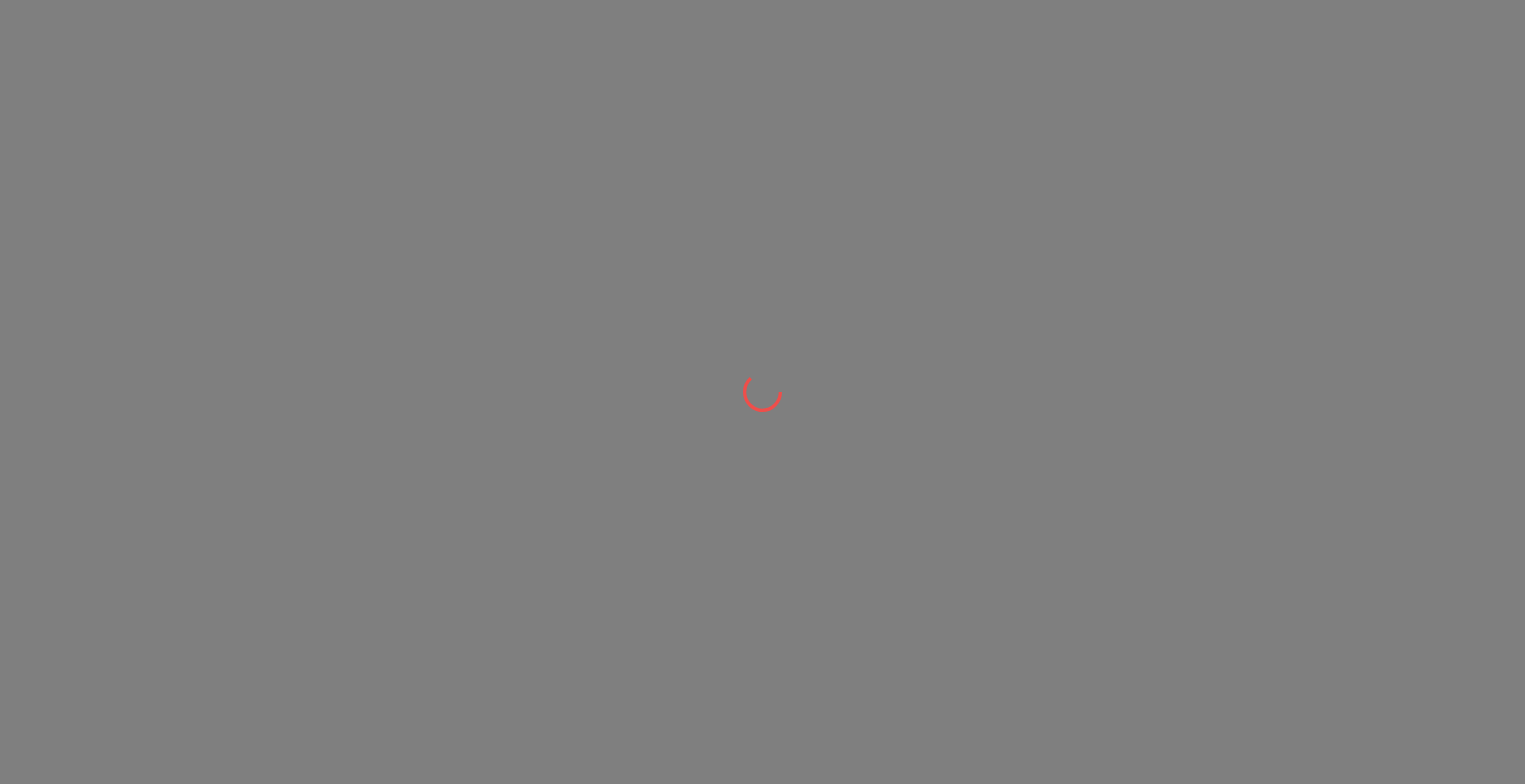 scroll, scrollTop: 0, scrollLeft: 0, axis: both 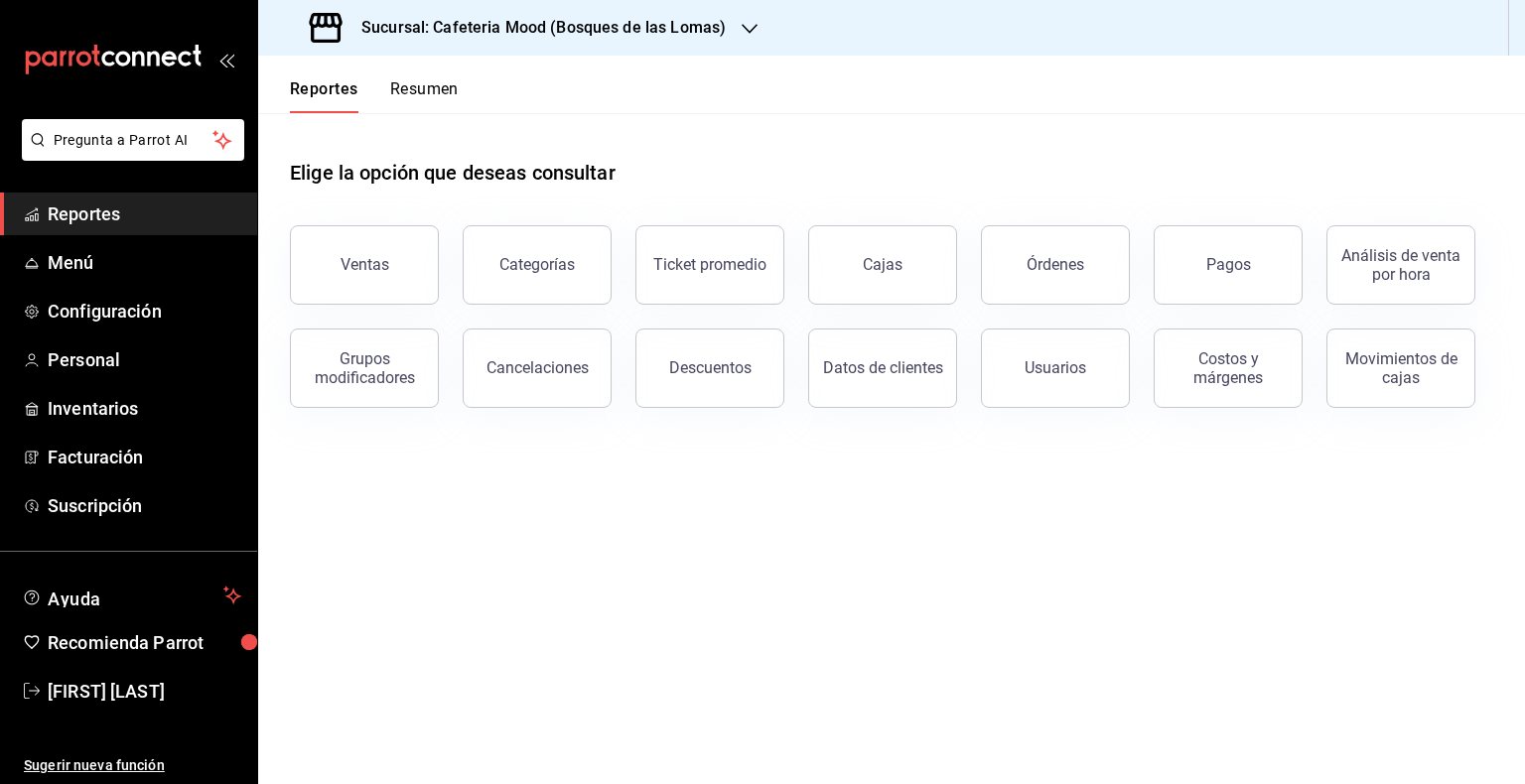 click on "Sucursal: Cafeteria Mood (Bosques de las Lomas)" at bounding box center [519, 28] 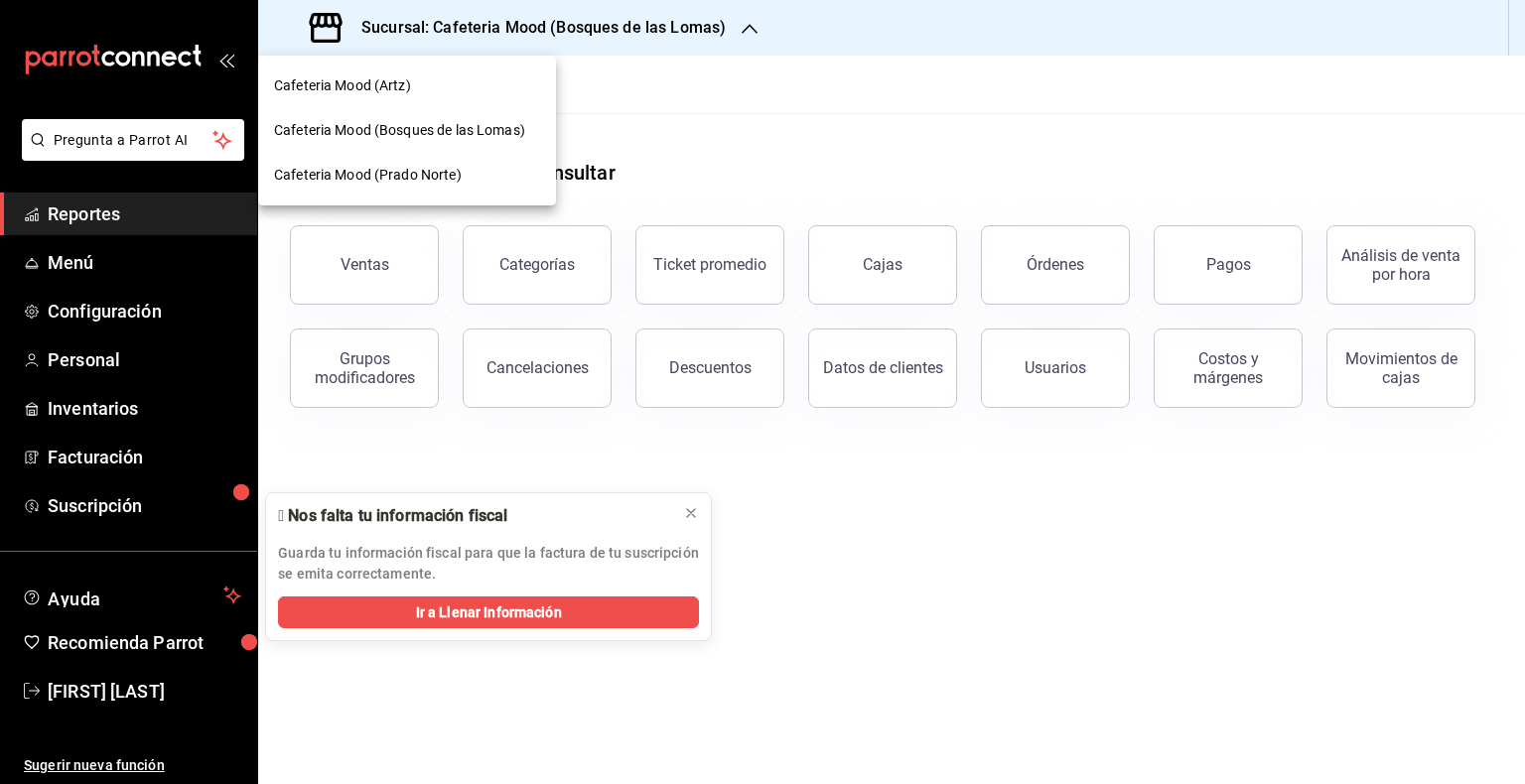 click on "Cafeteria Mood (Artz)" at bounding box center (407, 85) 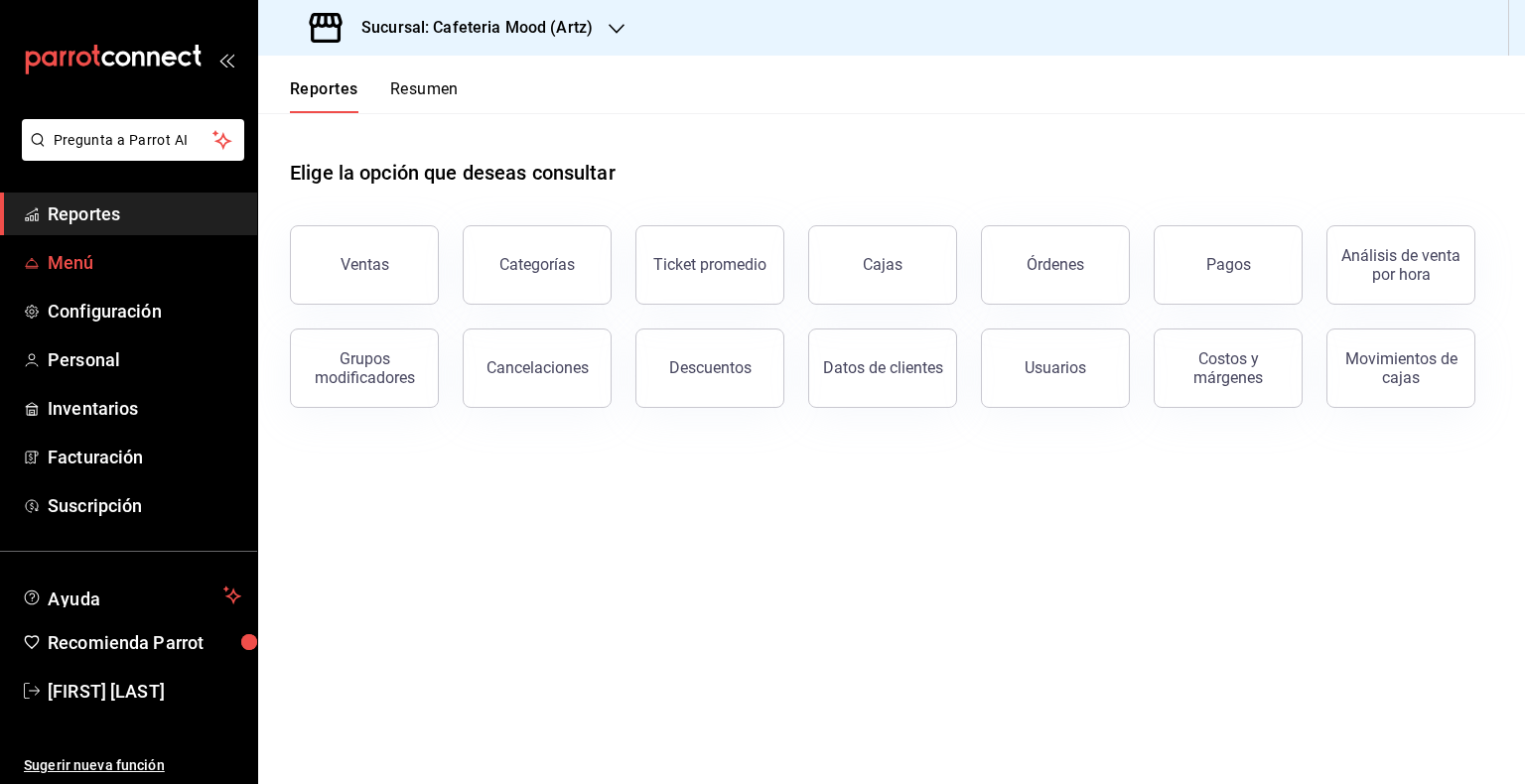 click on "Menú" at bounding box center (128, 262) 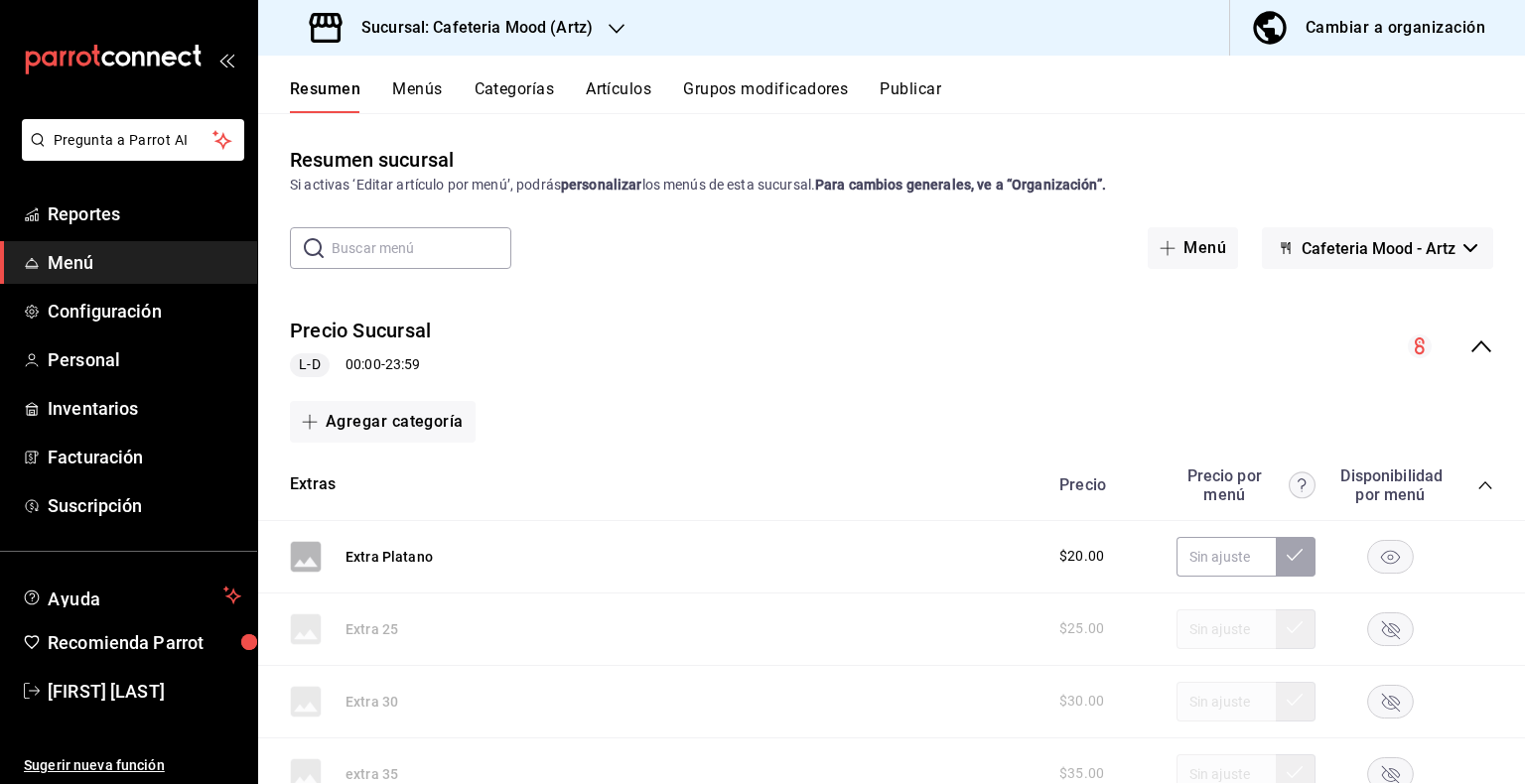 click on "Menús" at bounding box center (417, 96) 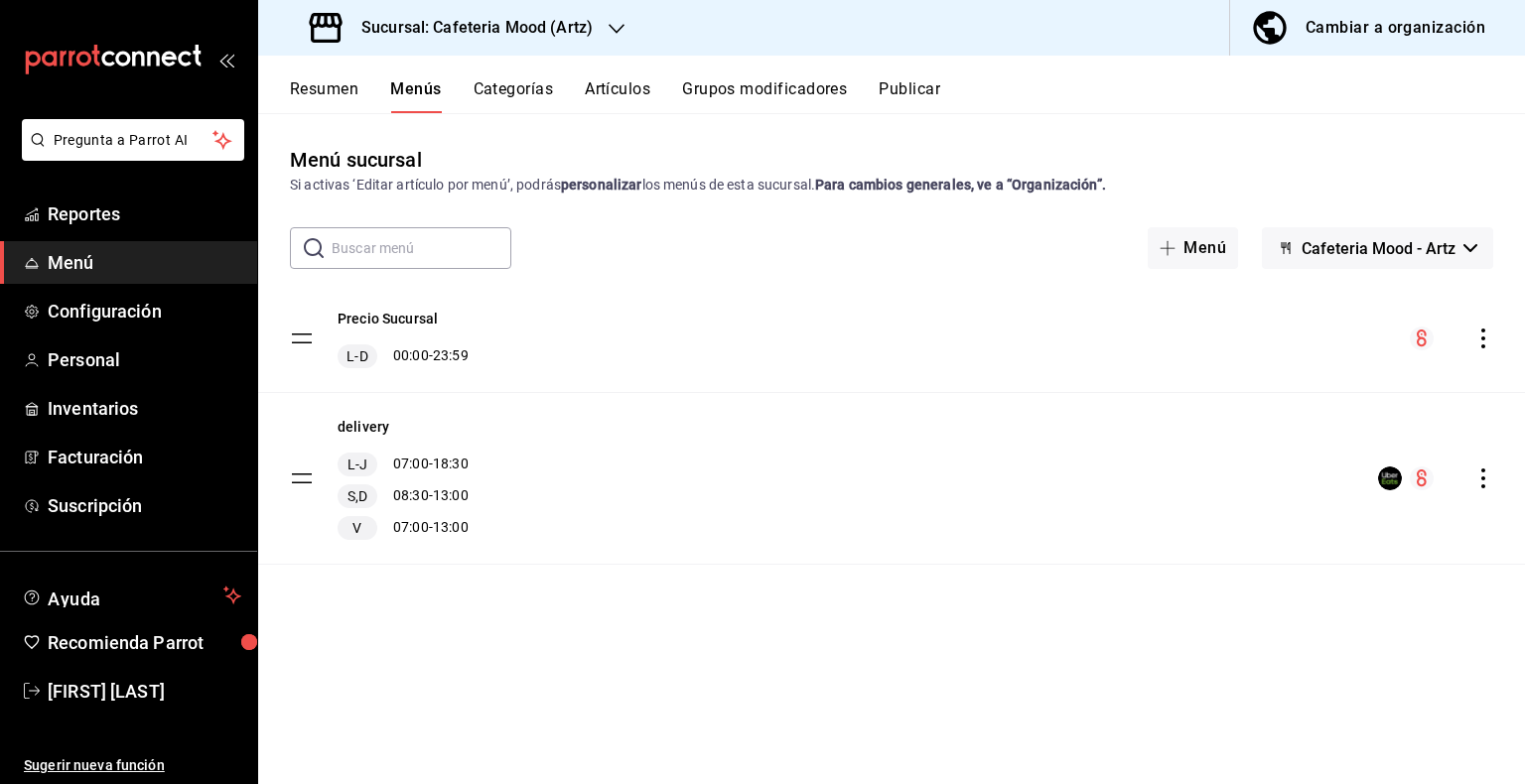 click on "Categorías" at bounding box center (513, 96) 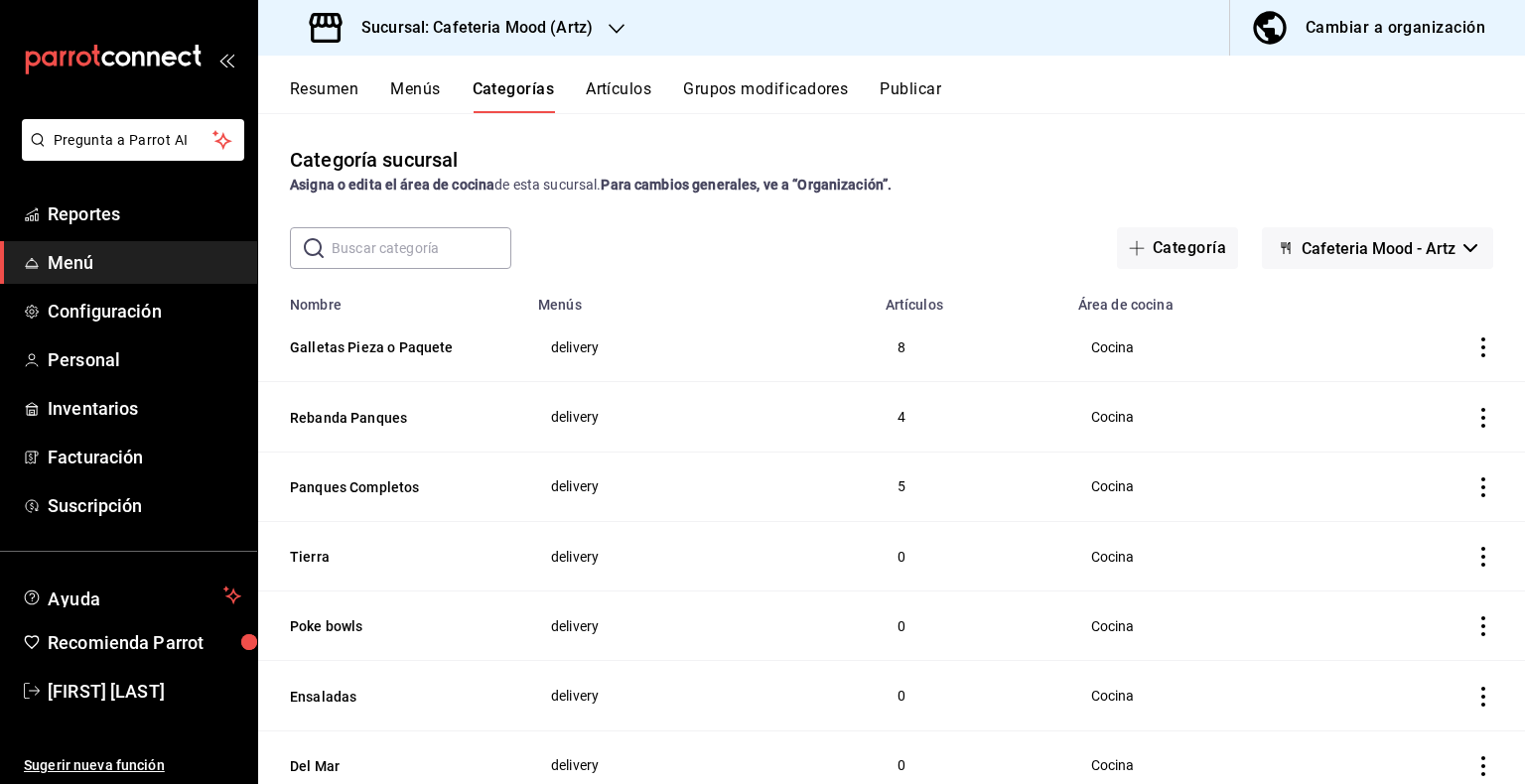 click on "Artículos" at bounding box center (619, 96) 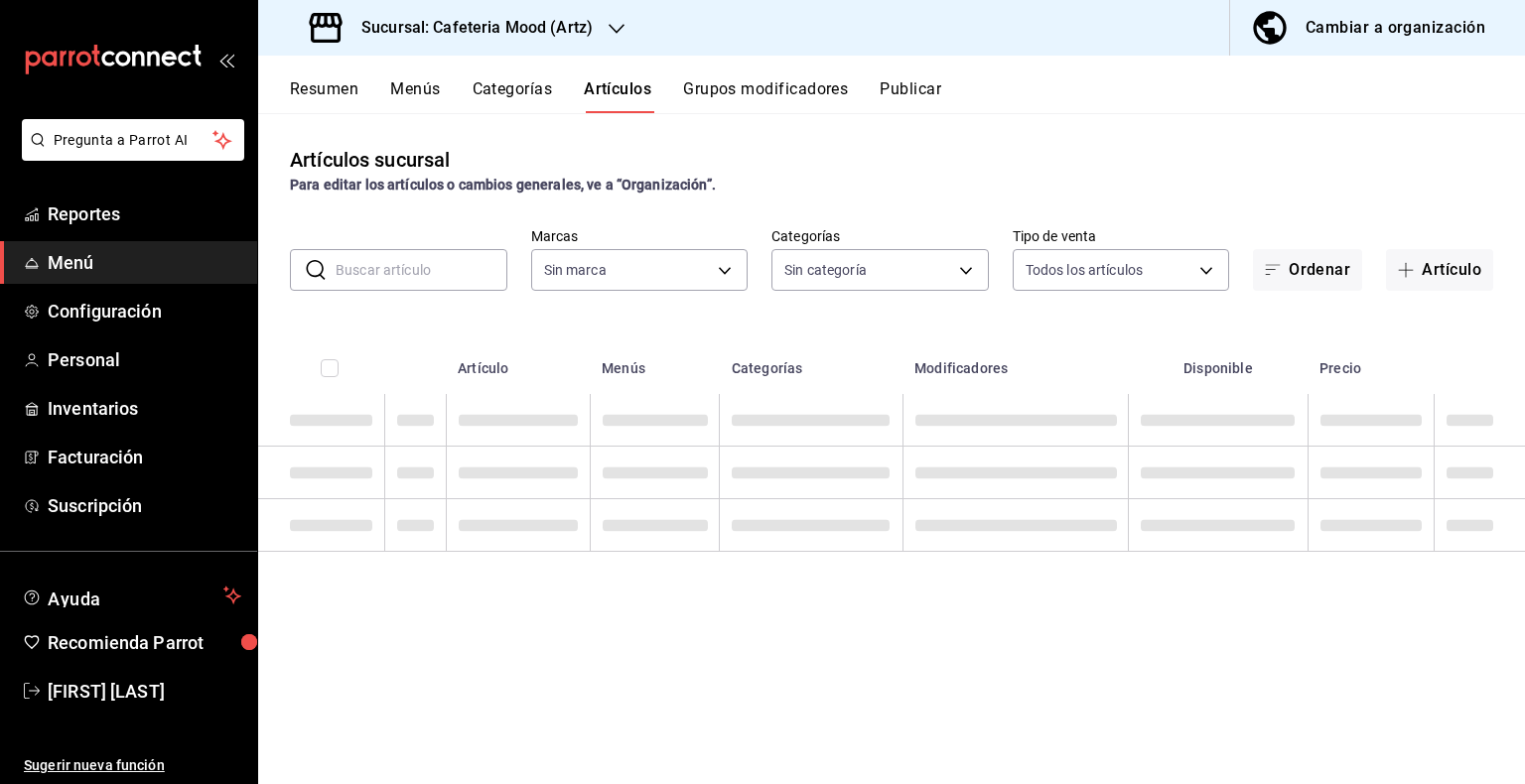 type on "[UUID]" 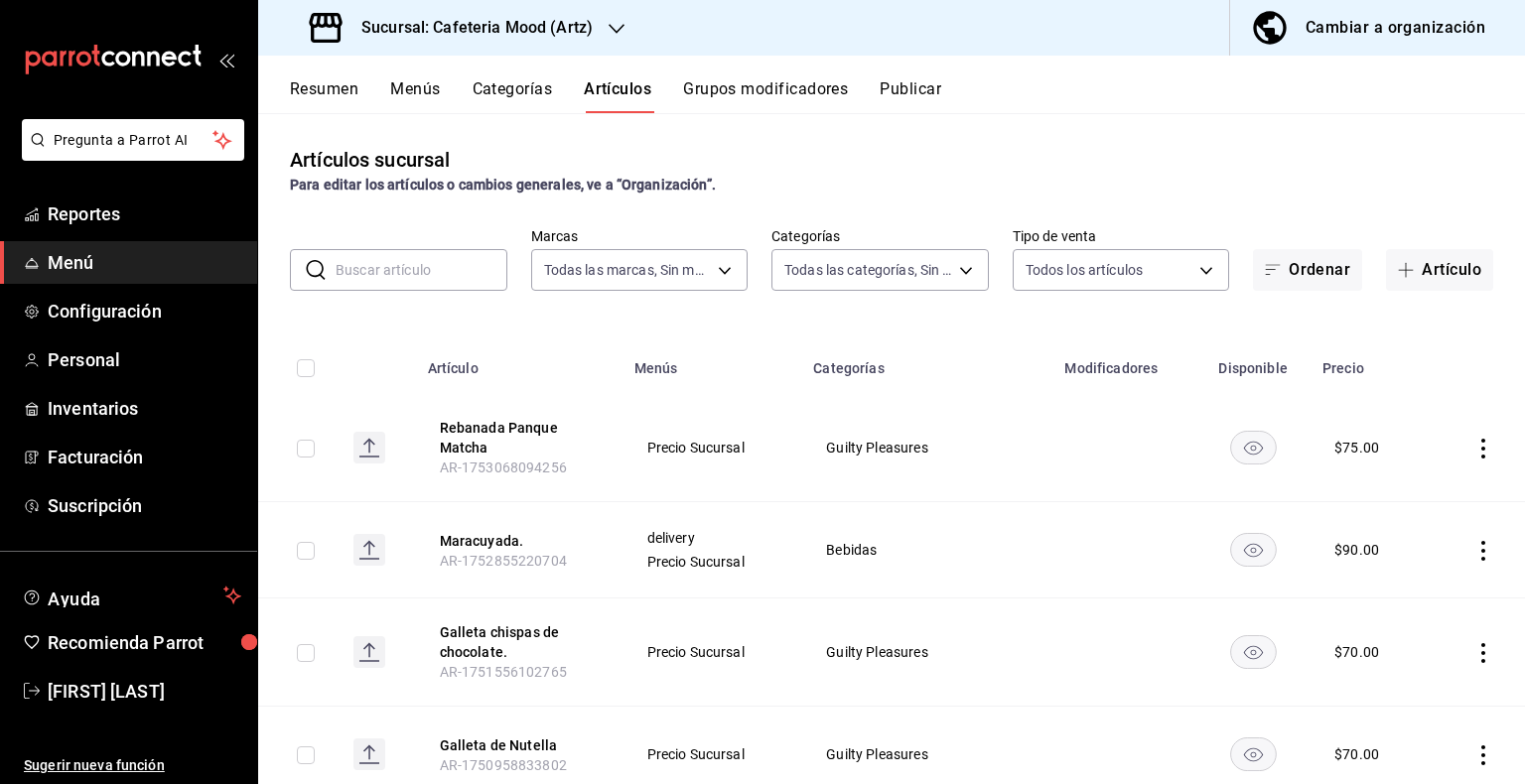 type on "[UUID],[UUID],[UUID],[UUID],[UUID],[UUID],[UUID],[UUID],[UUID],[UUID],[UUID],[UUID],[UUID],[UUID],[UUID],[UUID],[UUID],[UUID],[UUID],[UUID],[UUID],[UUID],[UUID],[UUID],[UUID],[UUID]" 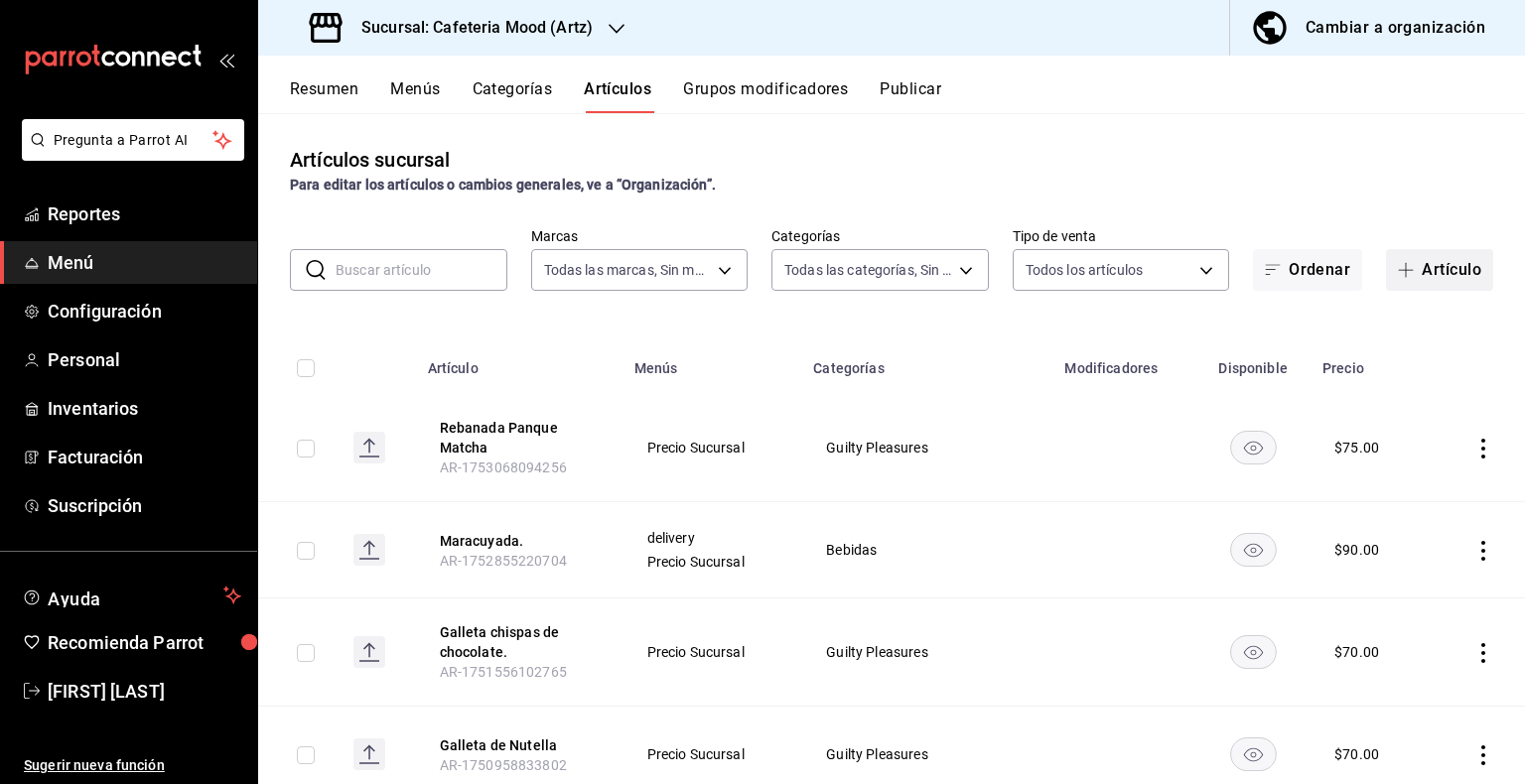 click on "Artículo" at bounding box center (1440, 270) 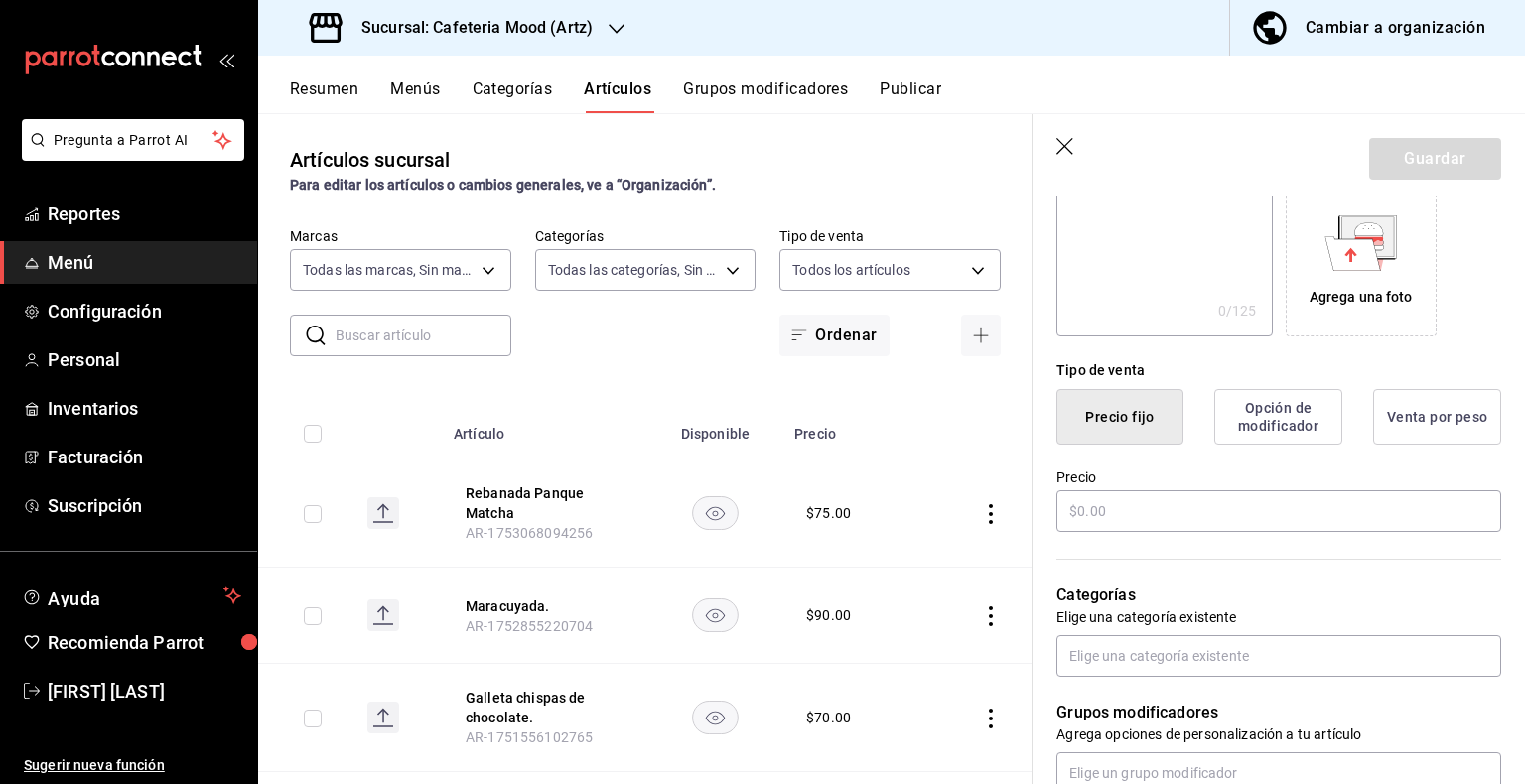 scroll, scrollTop: 330, scrollLeft: 0, axis: vertical 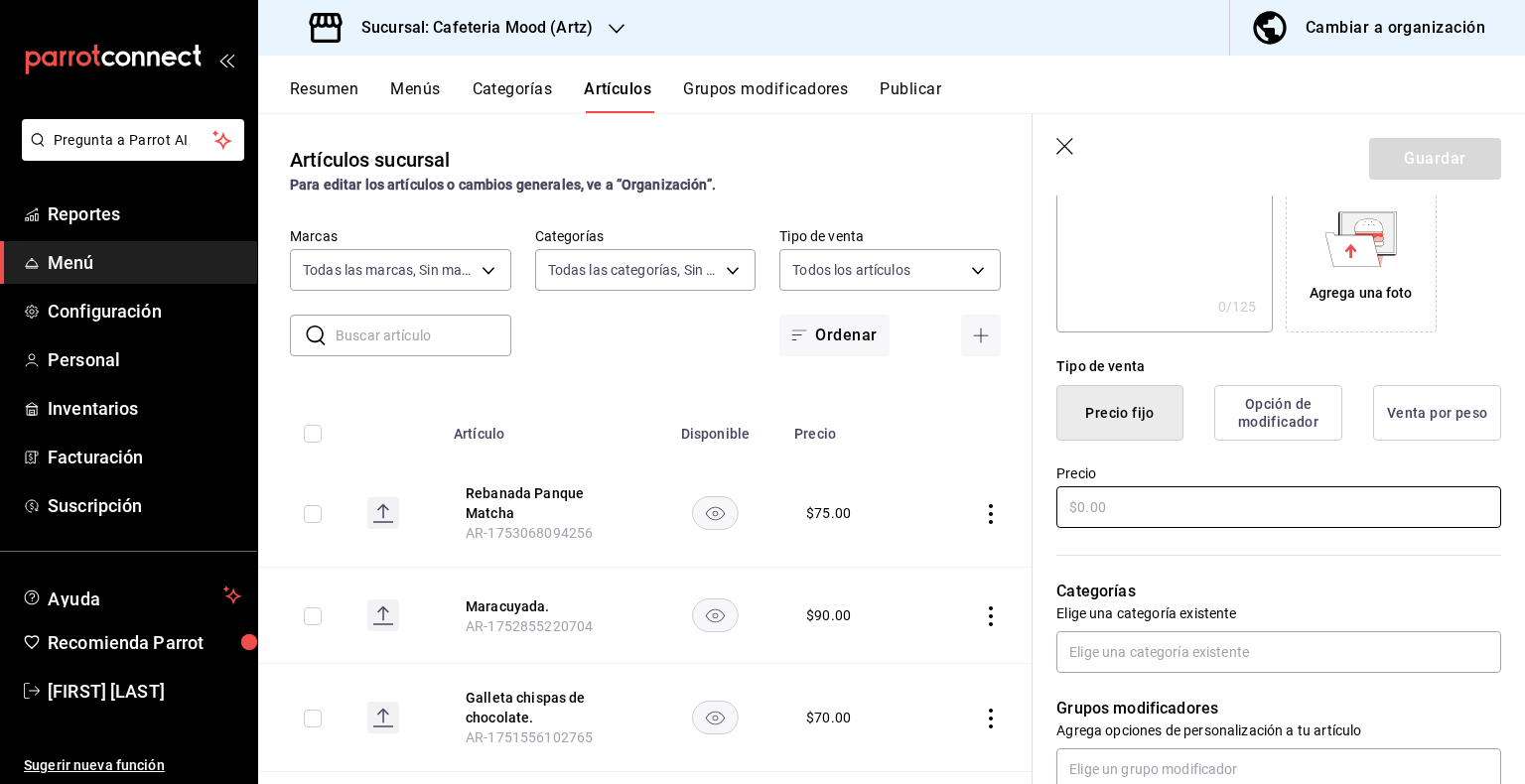 type on "Panque de Naranja." 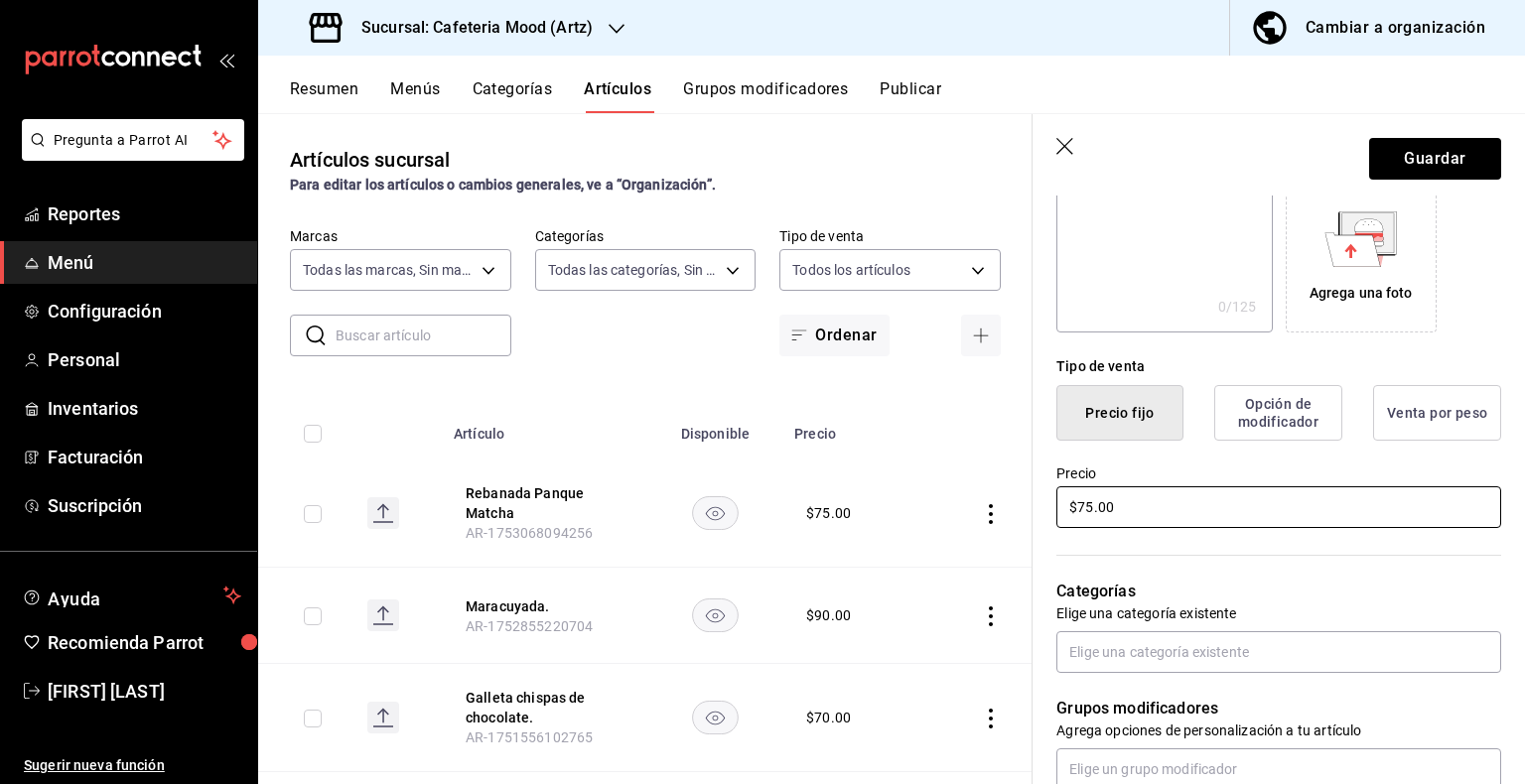 type on "$75.00" 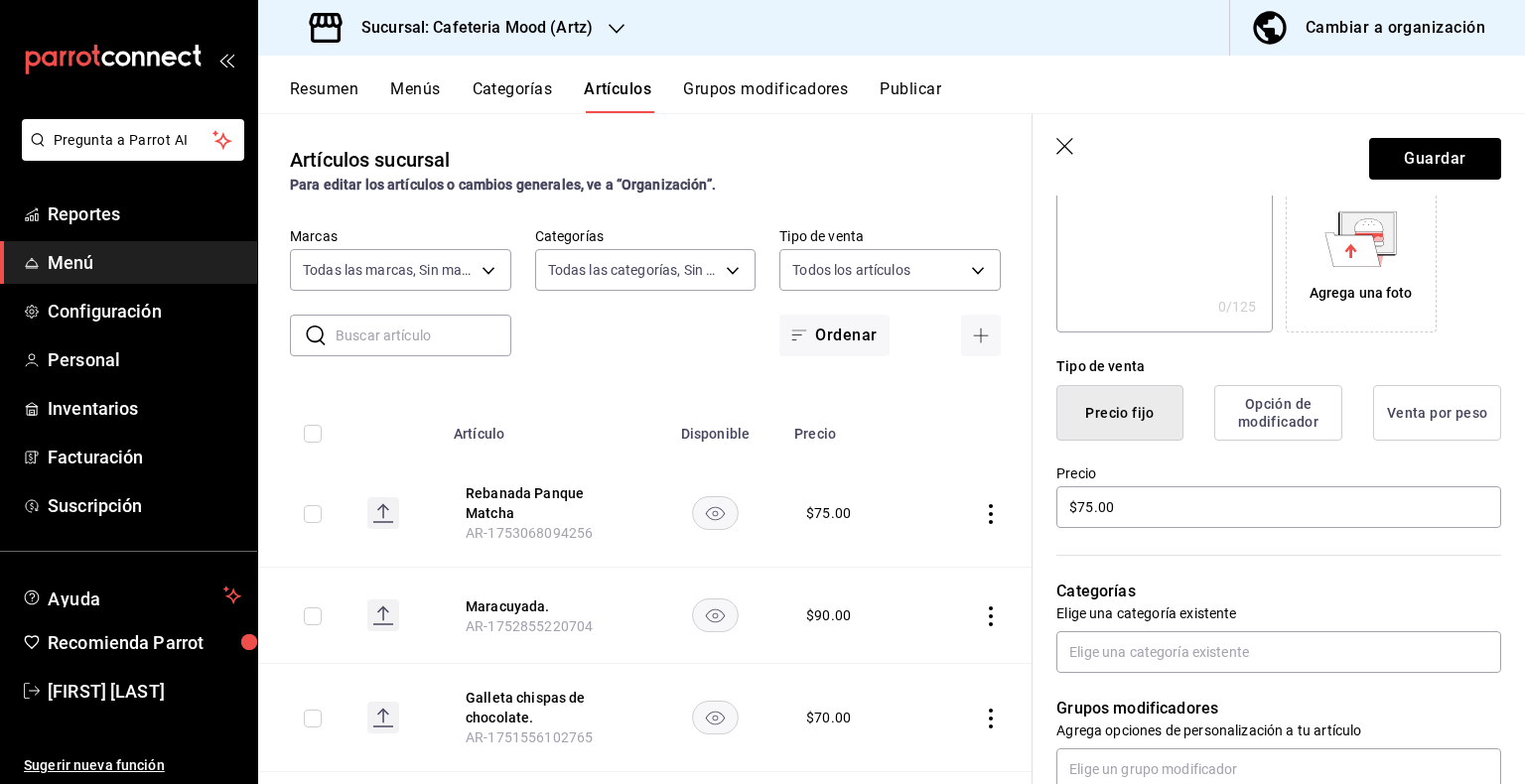 click on "Categorías Elige una categoría existente" at bounding box center (1267, 601) 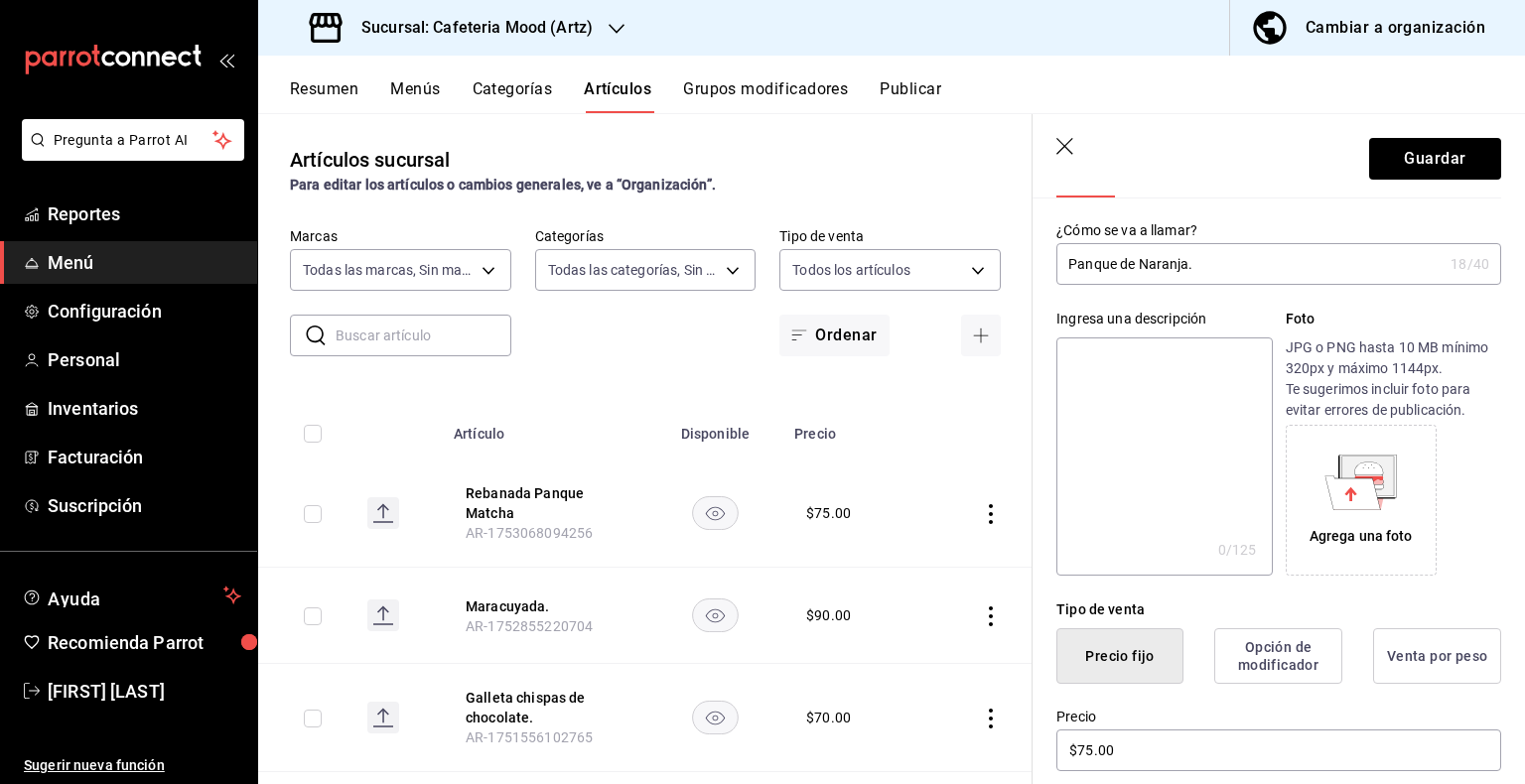 scroll, scrollTop: 0, scrollLeft: 0, axis: both 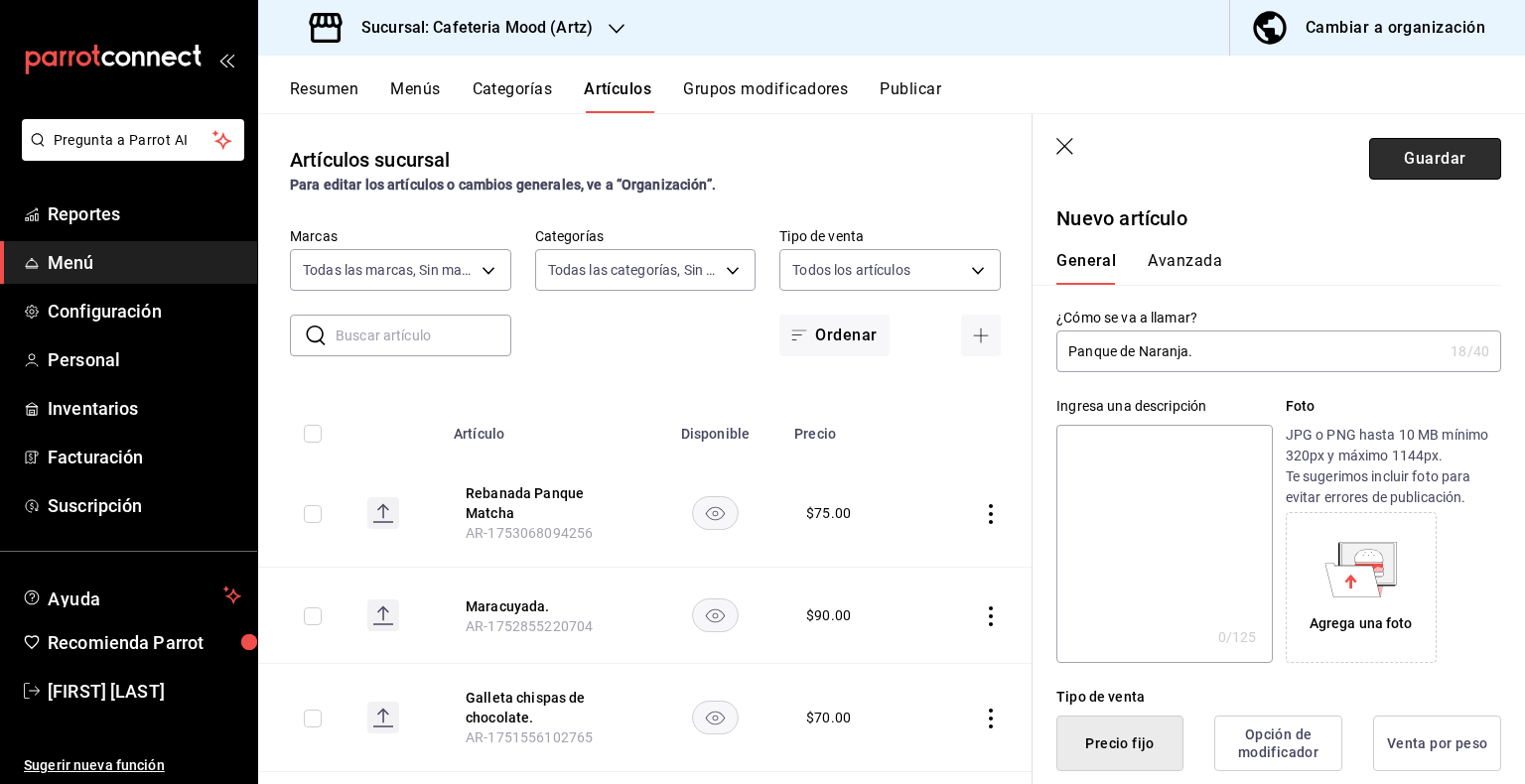 click on "Guardar" at bounding box center (1435, 159) 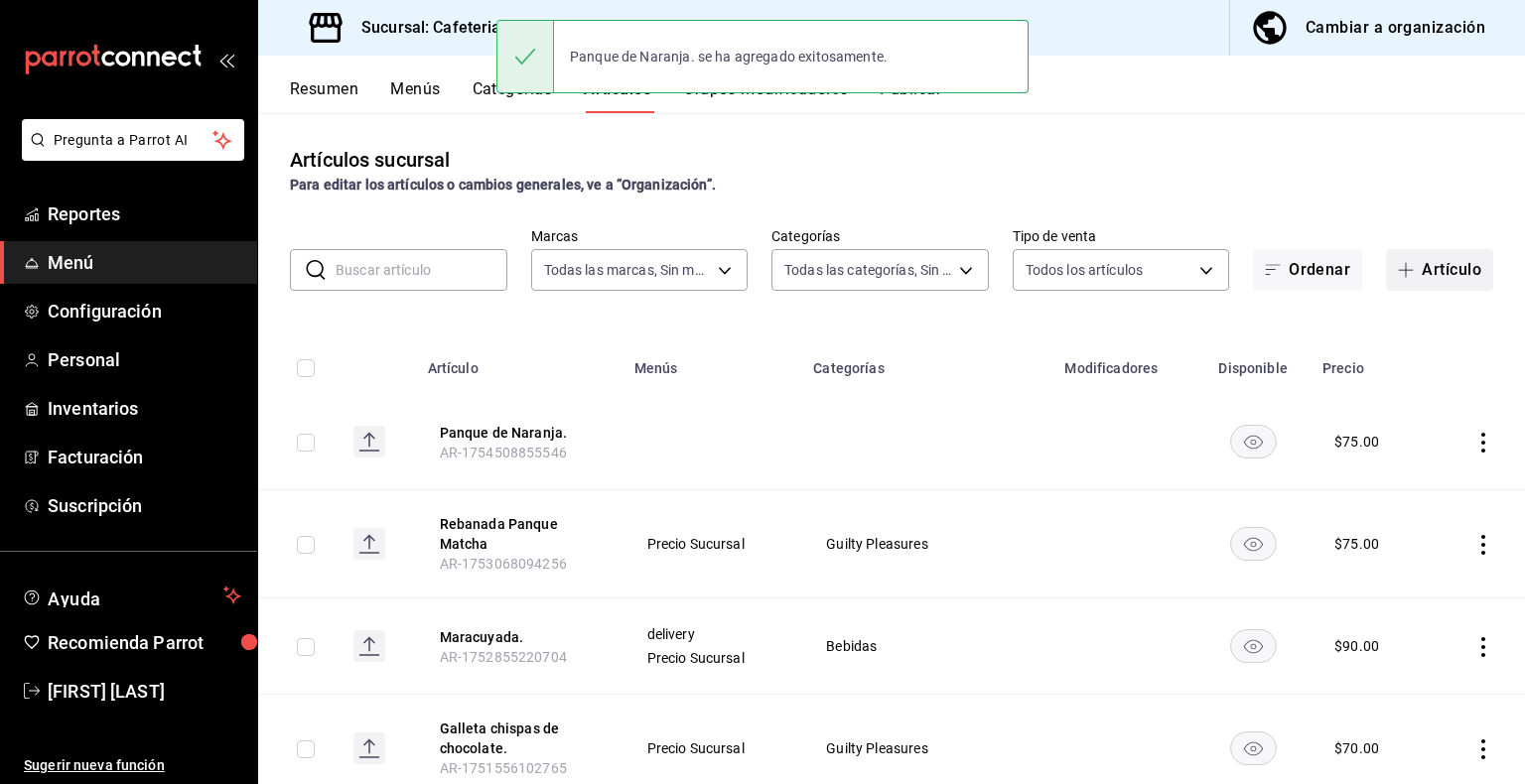 click on "Artículo" at bounding box center (1440, 270) 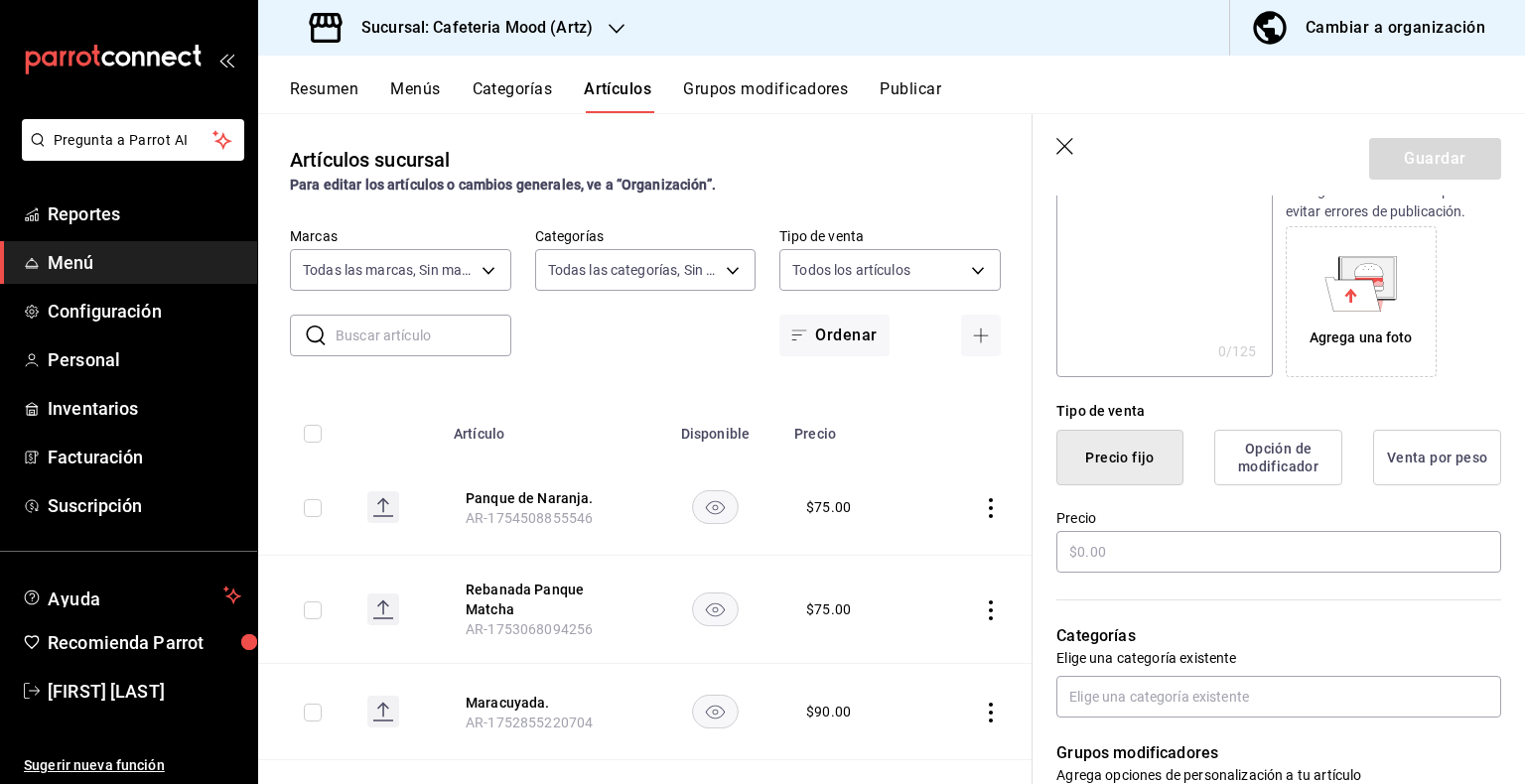 scroll, scrollTop: 294, scrollLeft: 0, axis: vertical 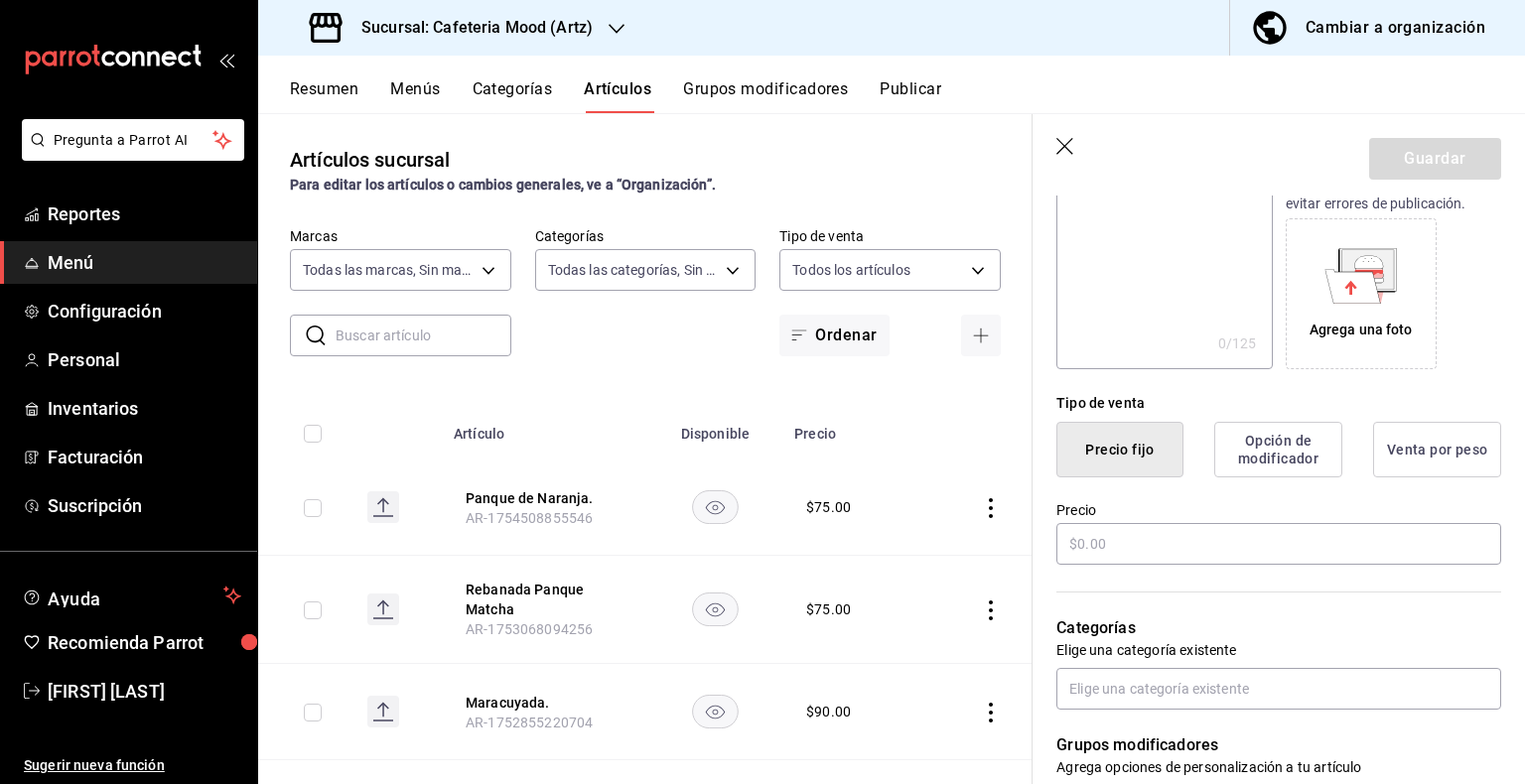 type on "Panque de Limon." 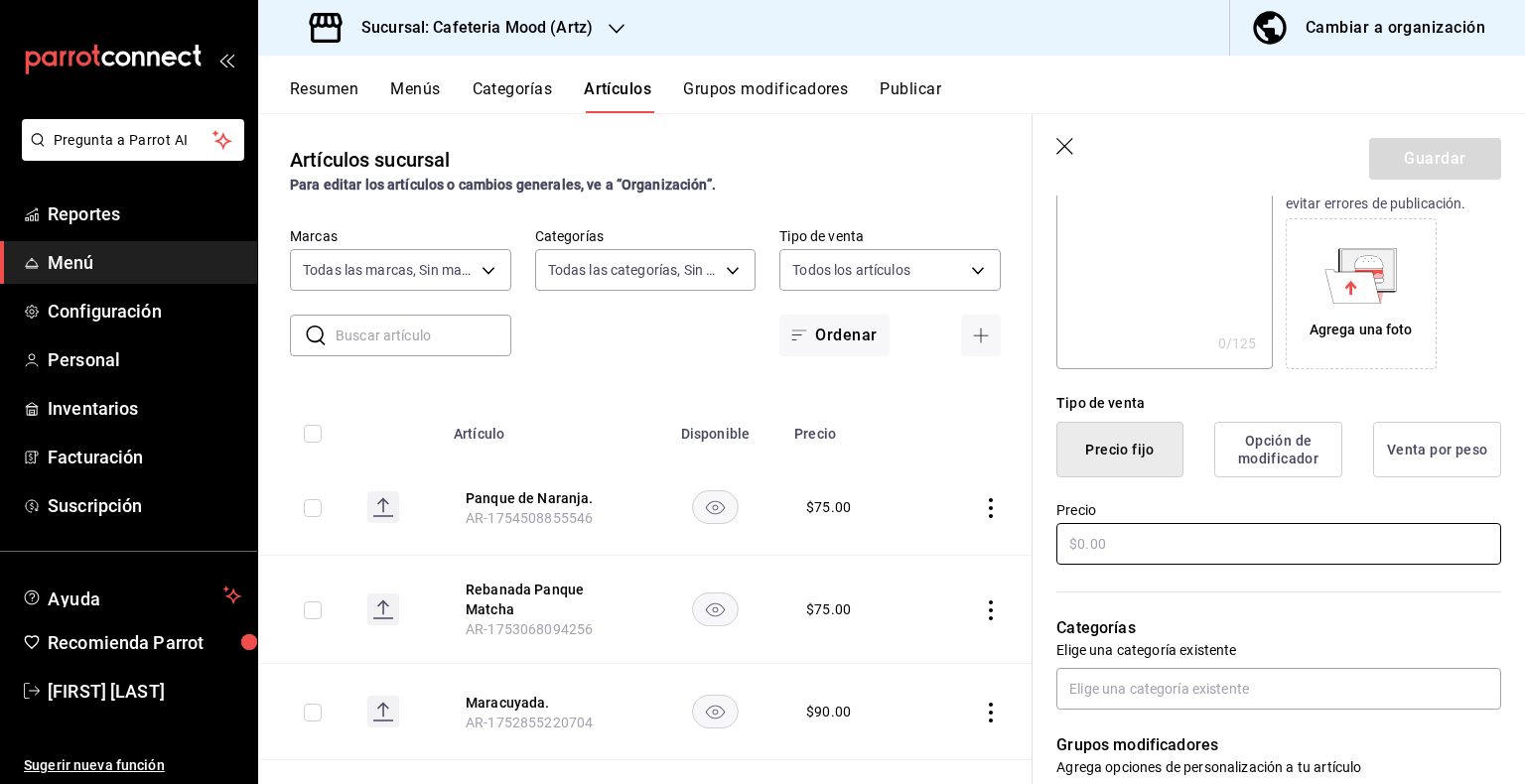 click at bounding box center [1279, 544] 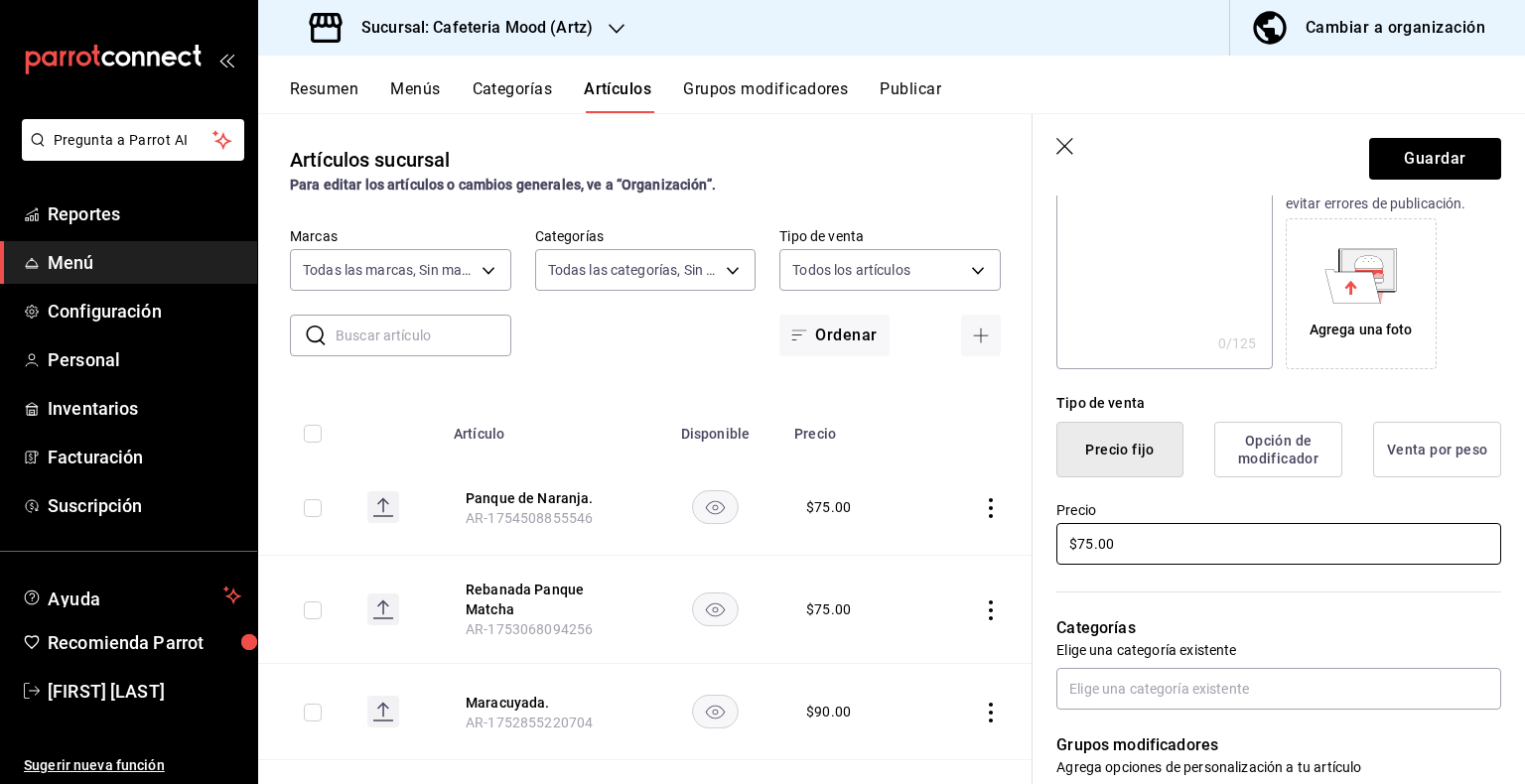 type on "$75.00" 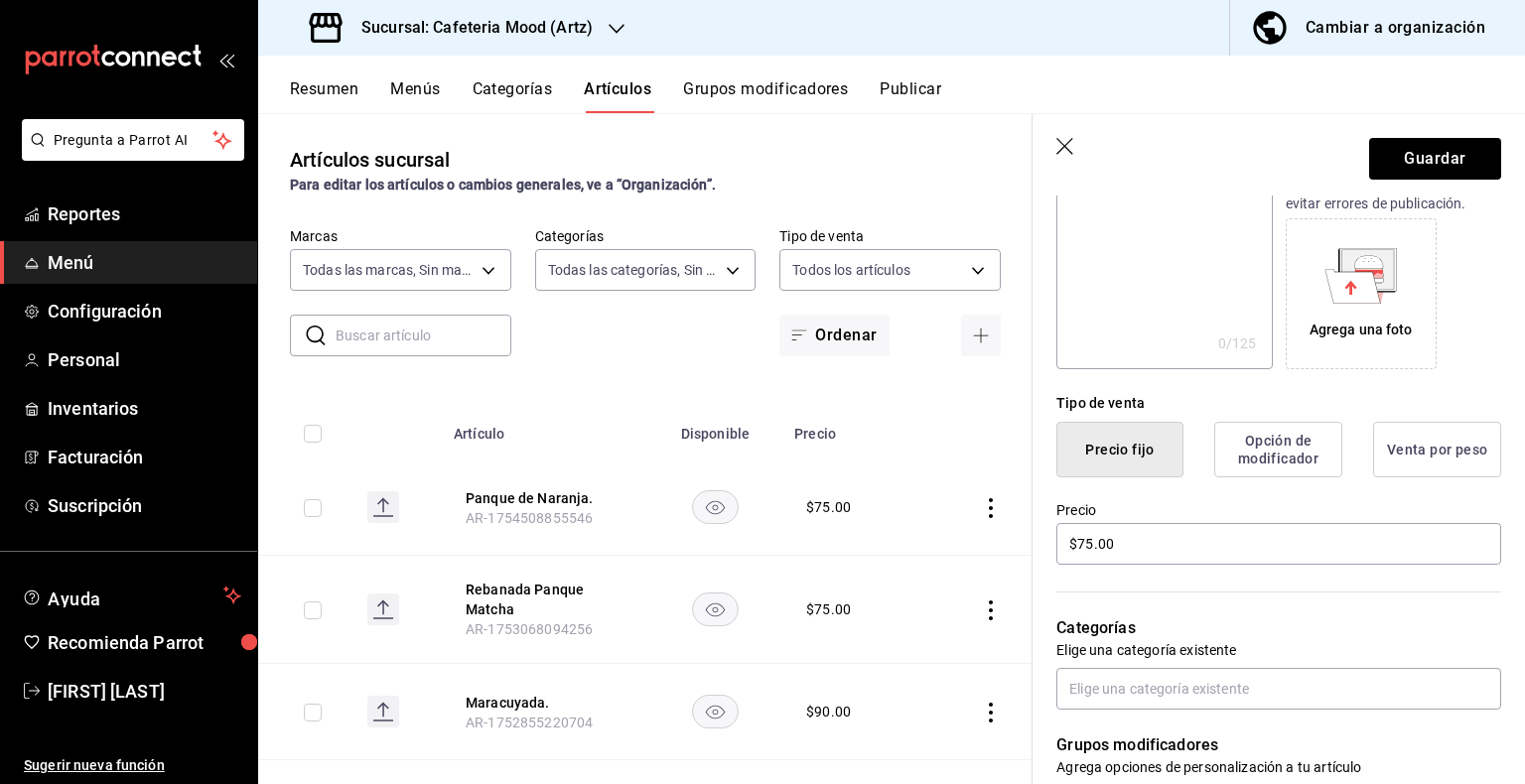 click on "Categorías" at bounding box center [1279, 628] 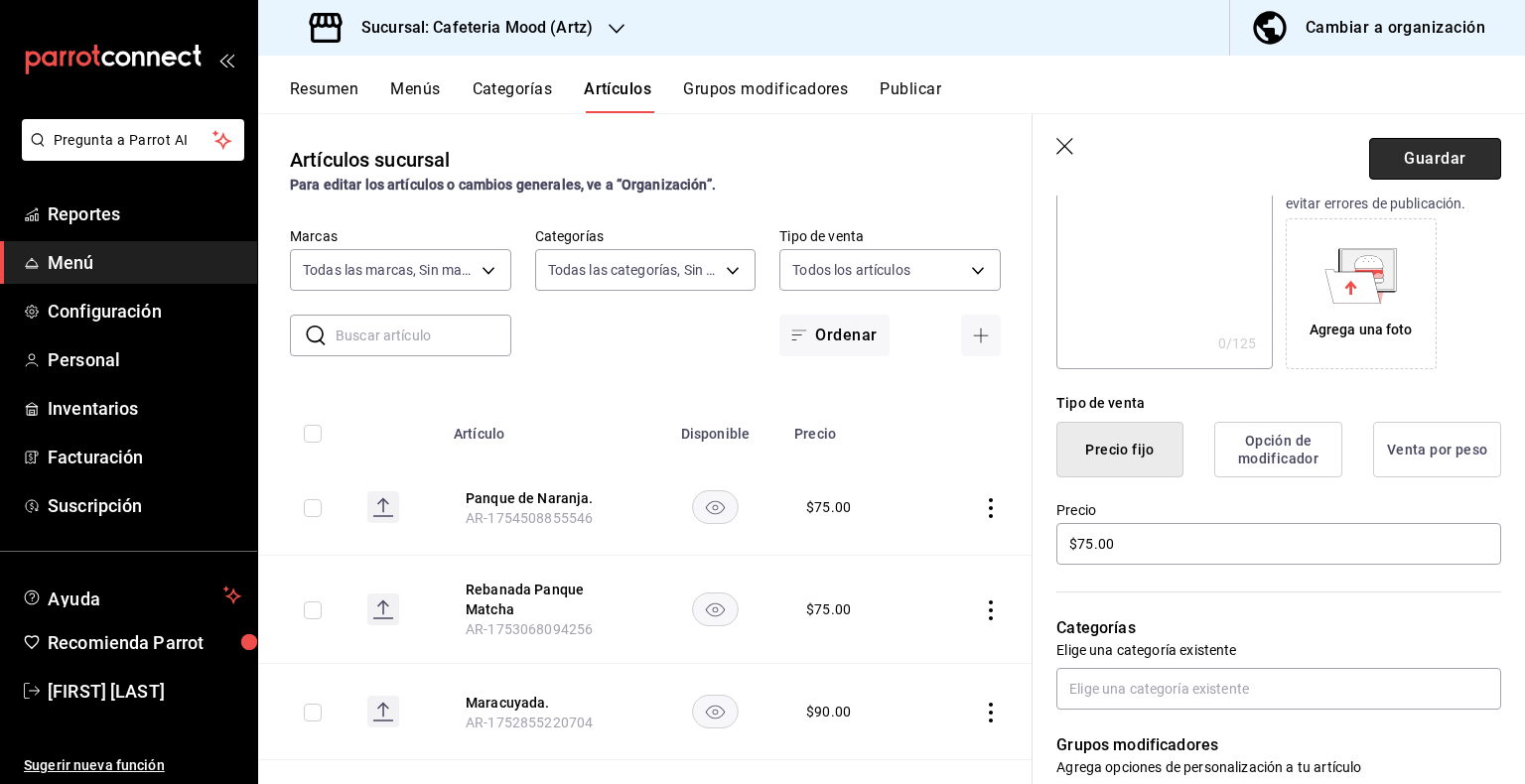 click on "Guardar" at bounding box center (1435, 159) 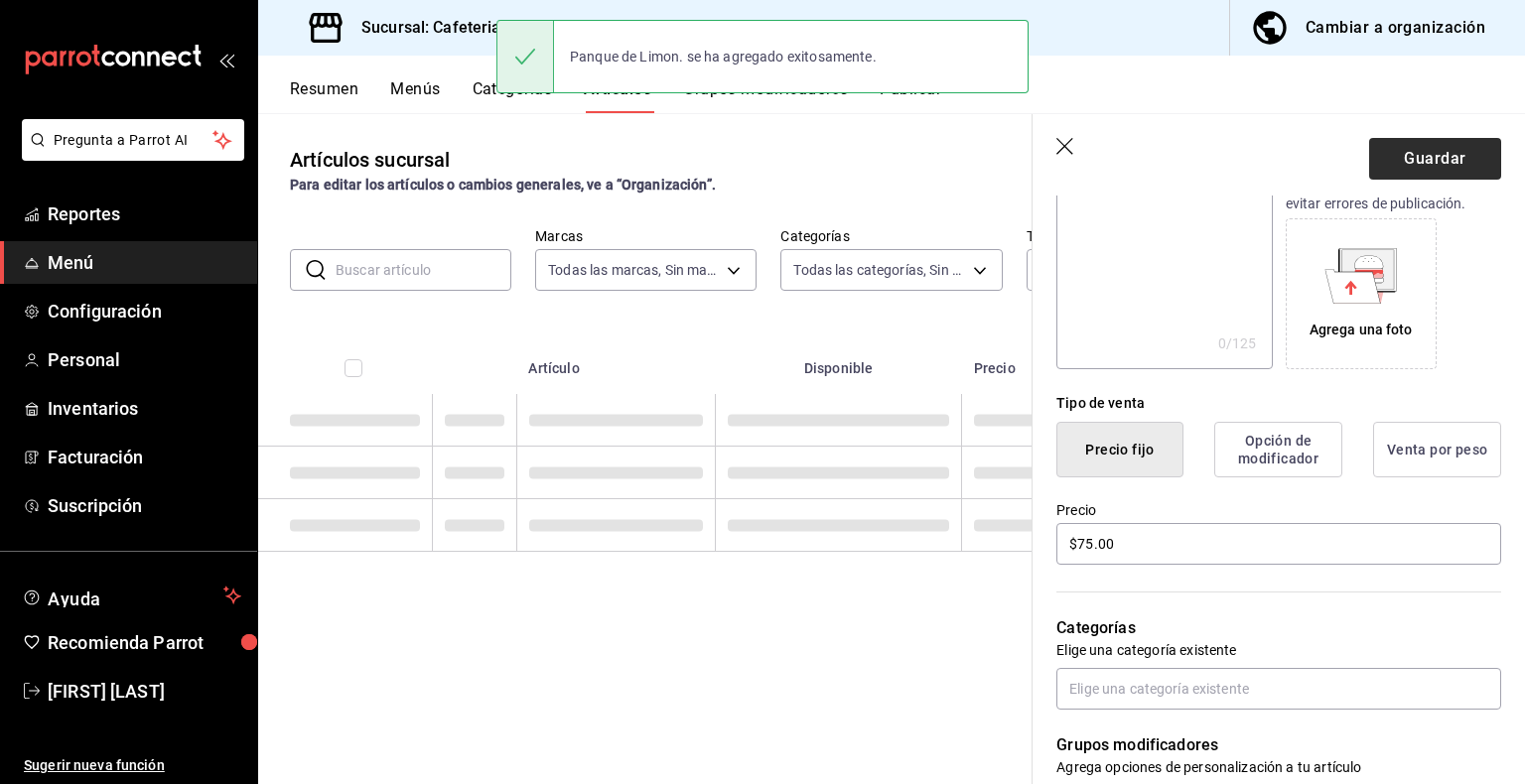 scroll, scrollTop: 0, scrollLeft: 0, axis: both 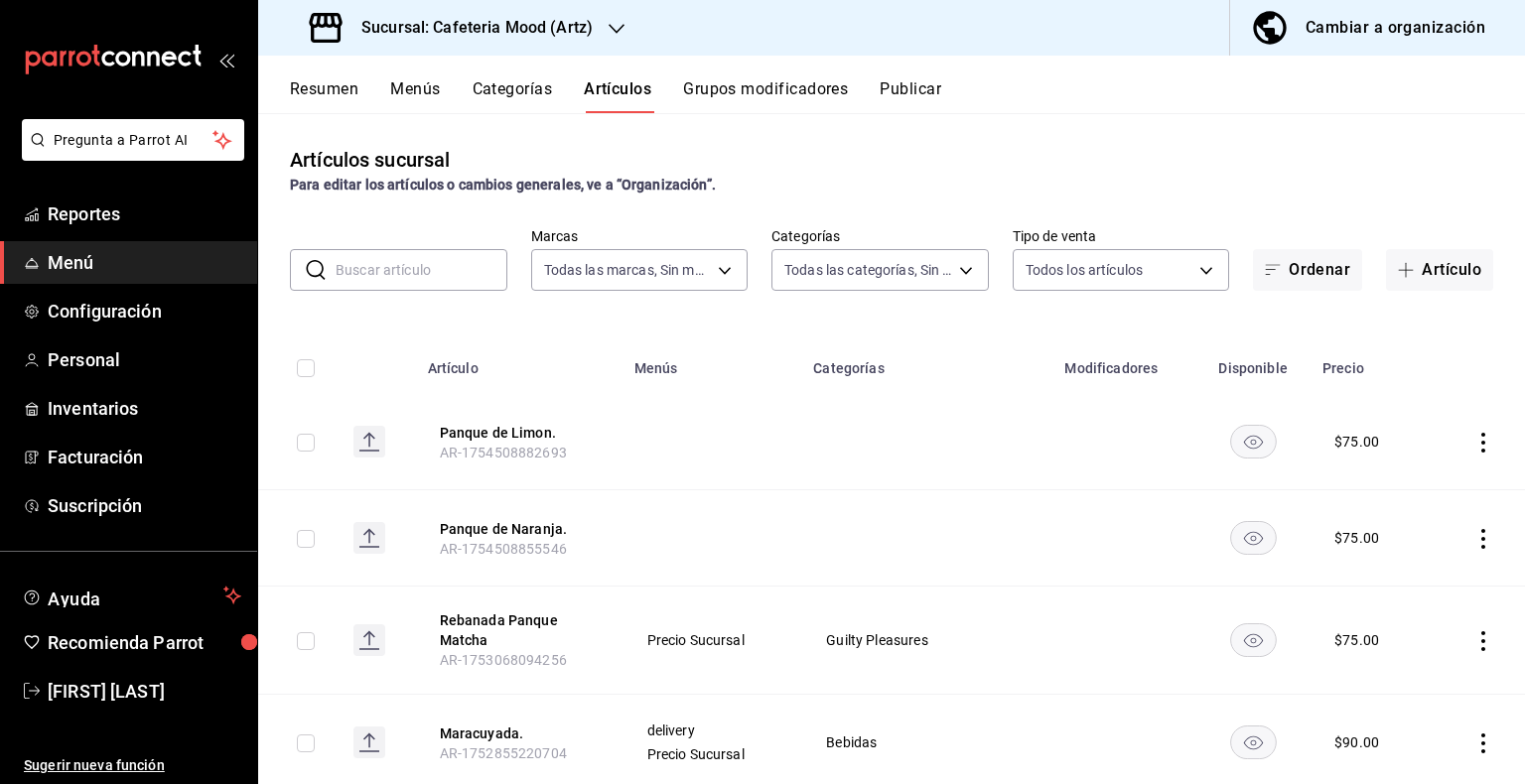 click on "Categorías" at bounding box center [926, 362] 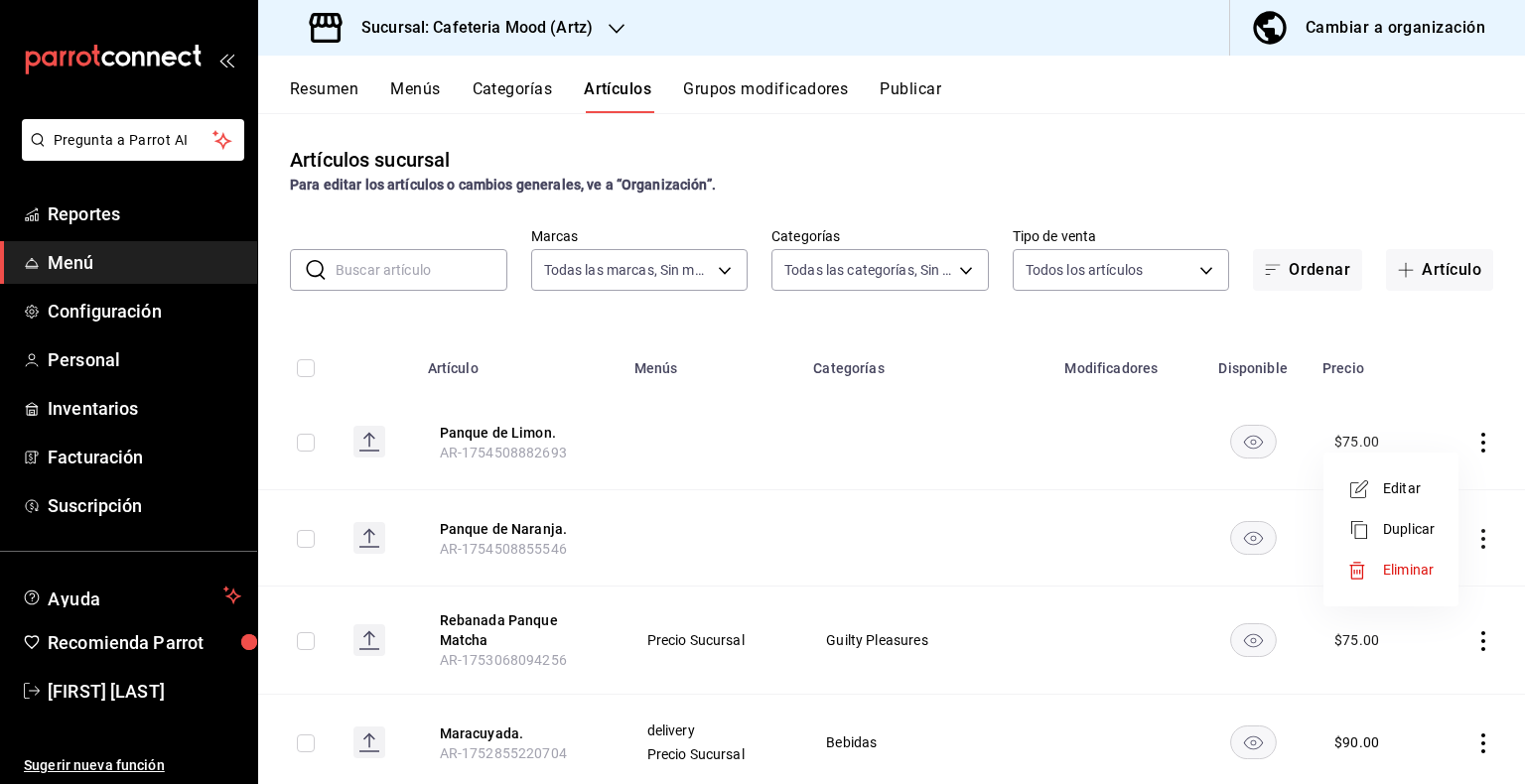 click on "Editar" at bounding box center (1409, 488) 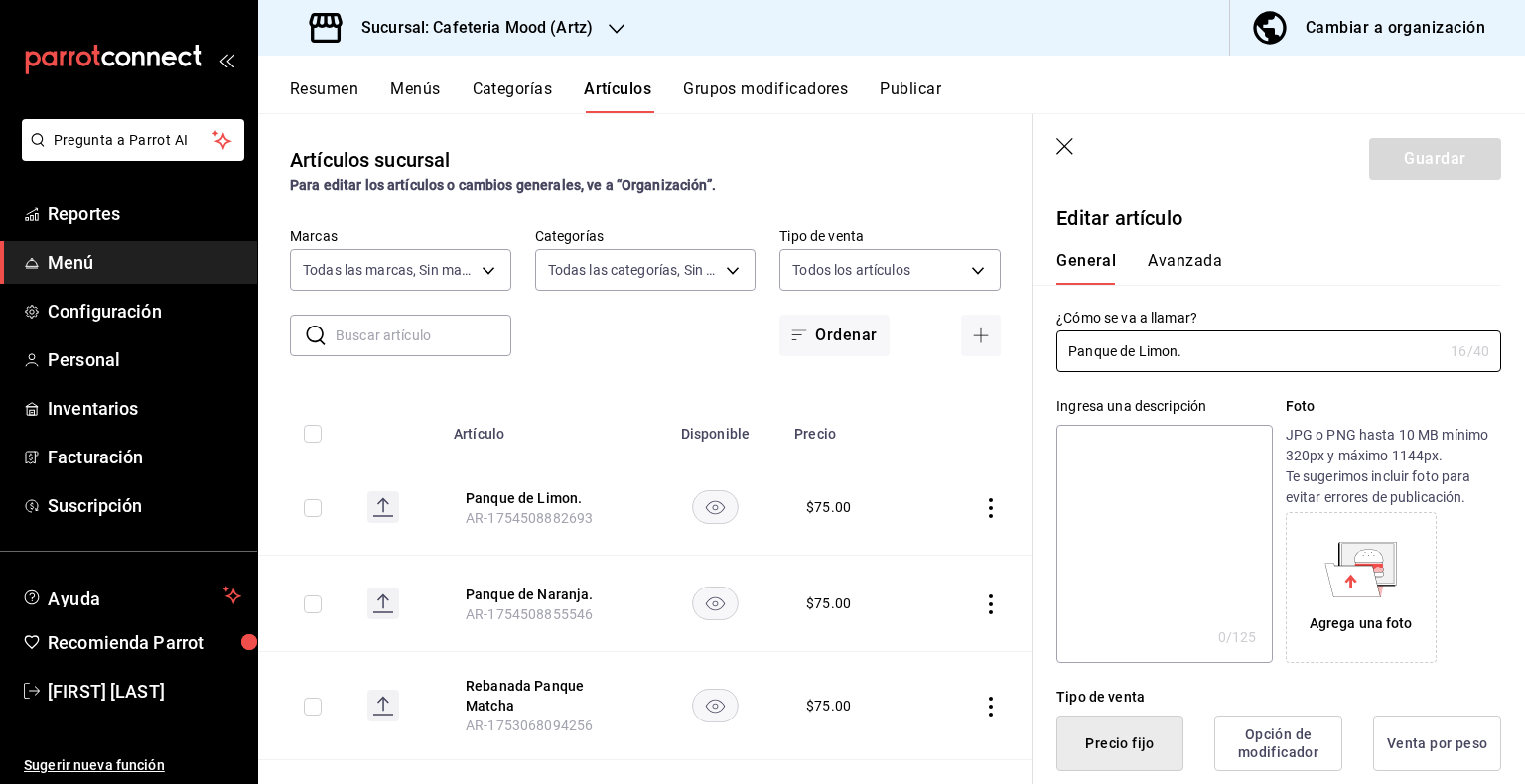 type on "$75.00" 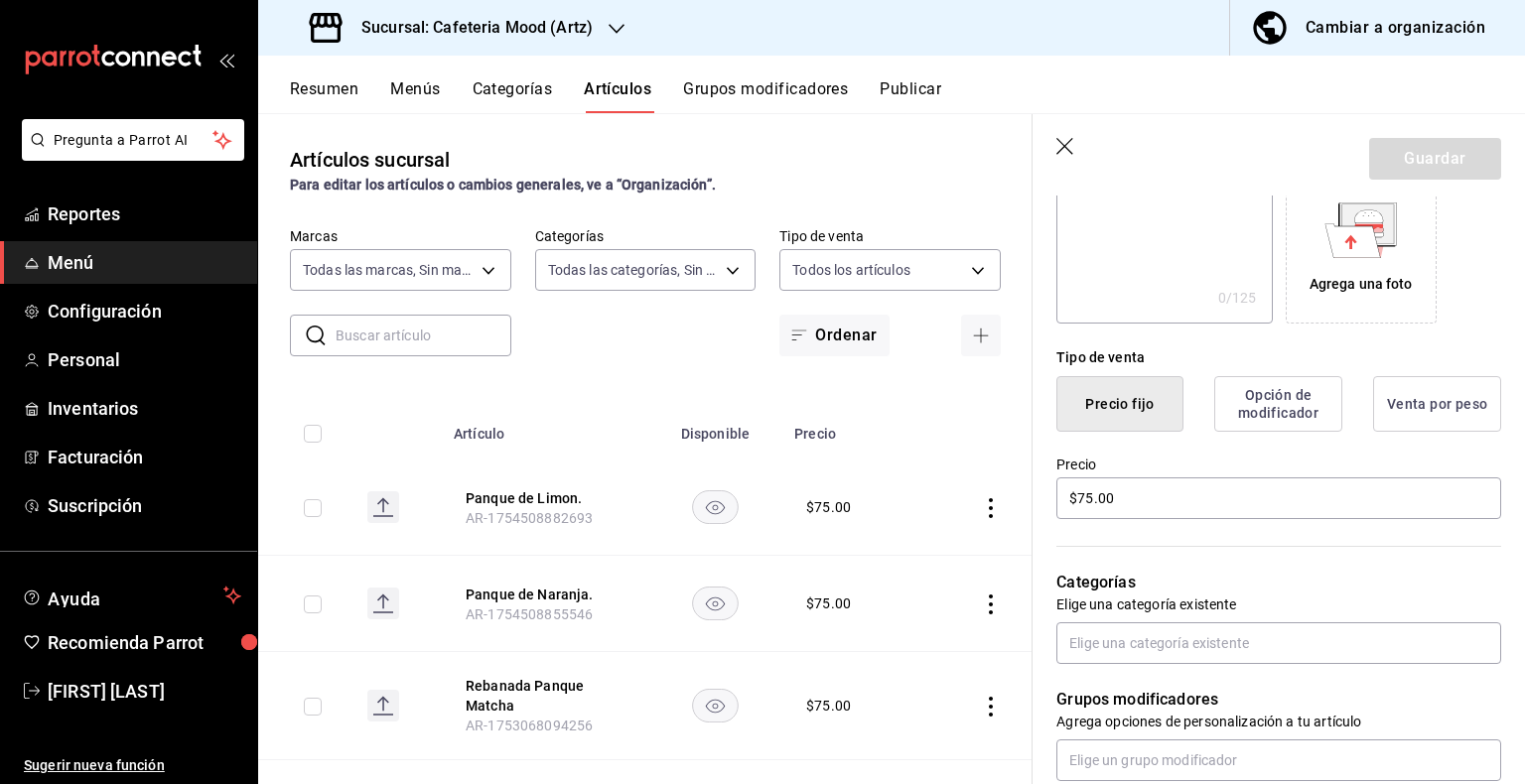 scroll, scrollTop: 367, scrollLeft: 0, axis: vertical 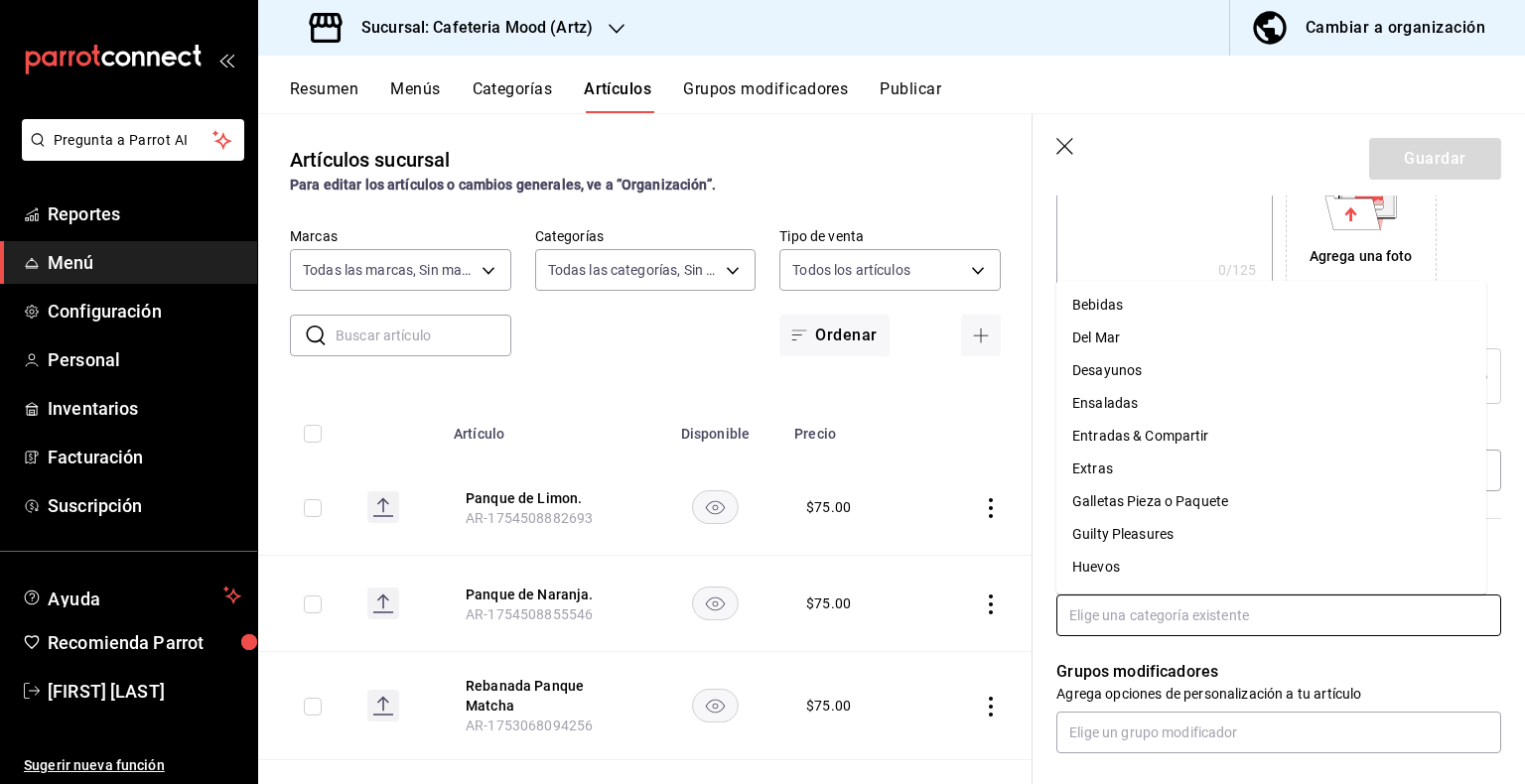 click at bounding box center [1279, 615] 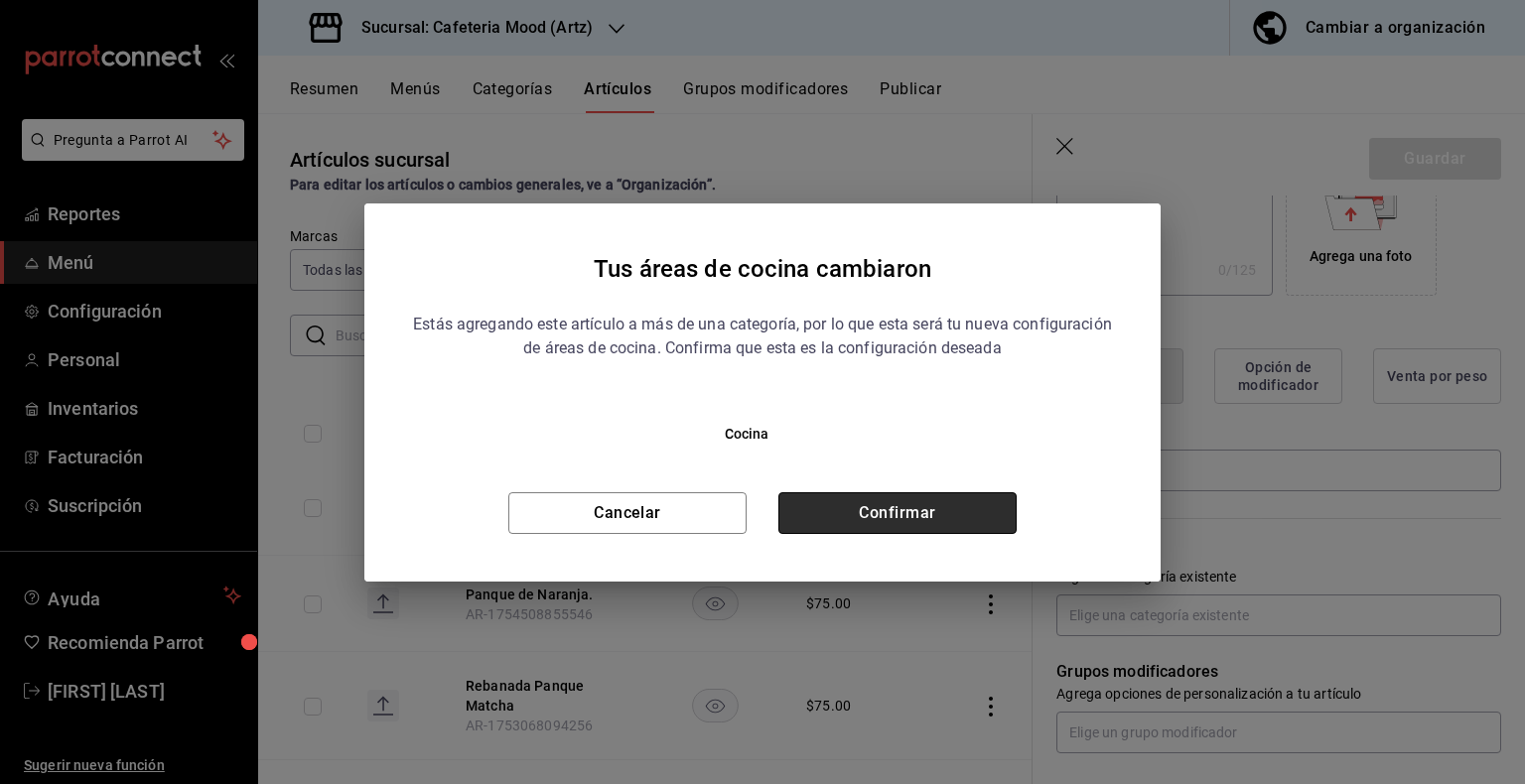 click on "Confirmar" at bounding box center [898, 513] 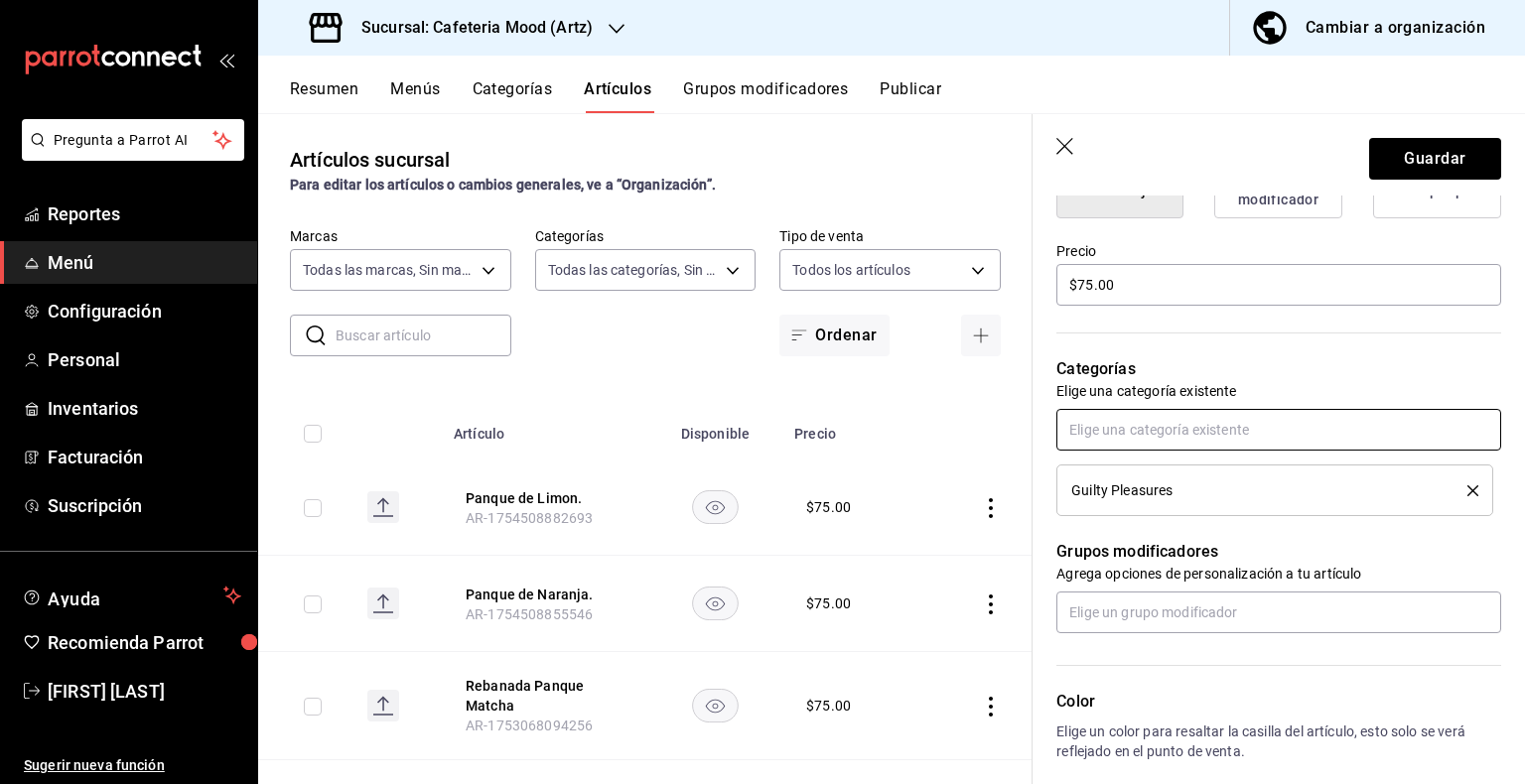 scroll, scrollTop: 561, scrollLeft: 0, axis: vertical 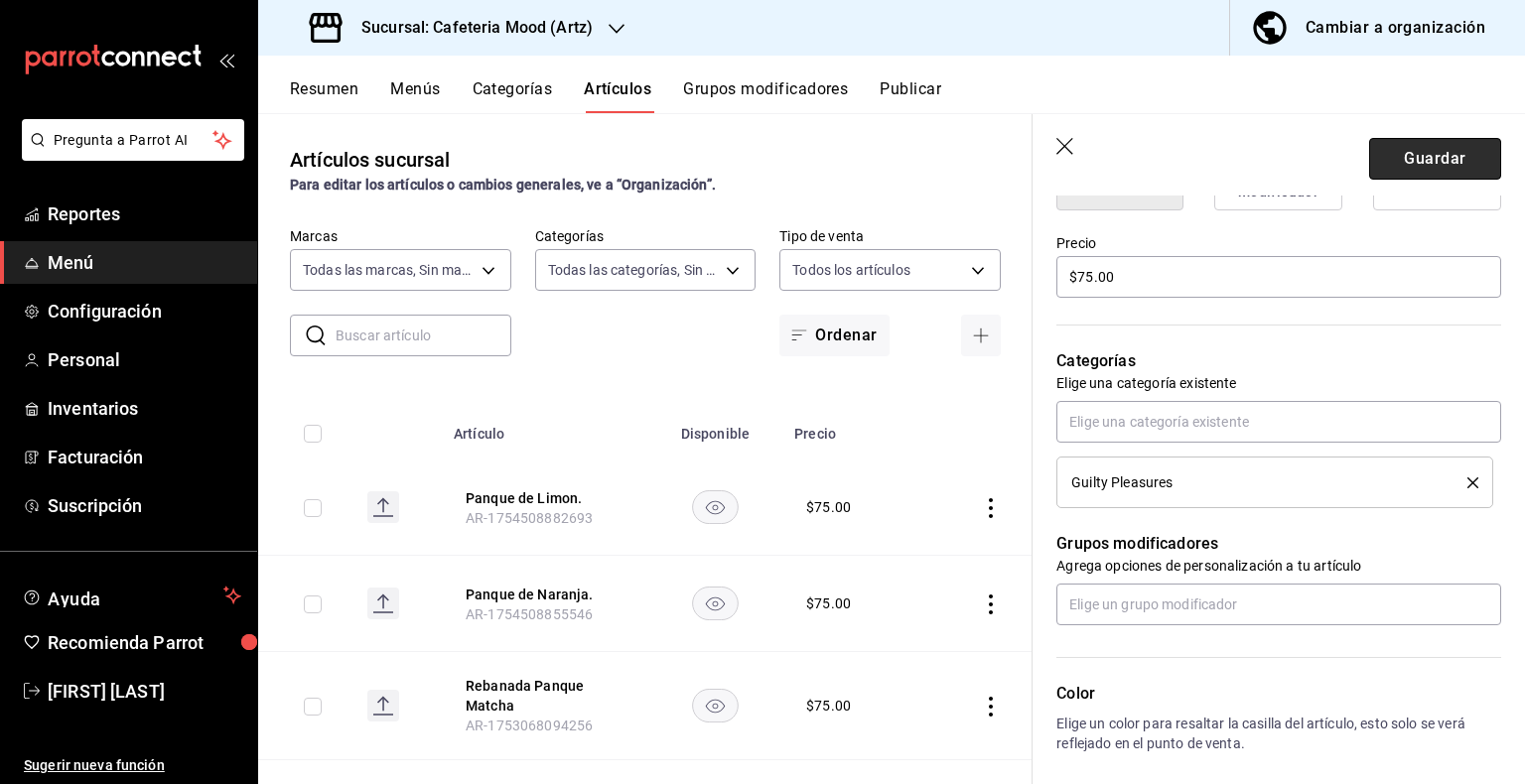 click on "Guardar" at bounding box center (1435, 159) 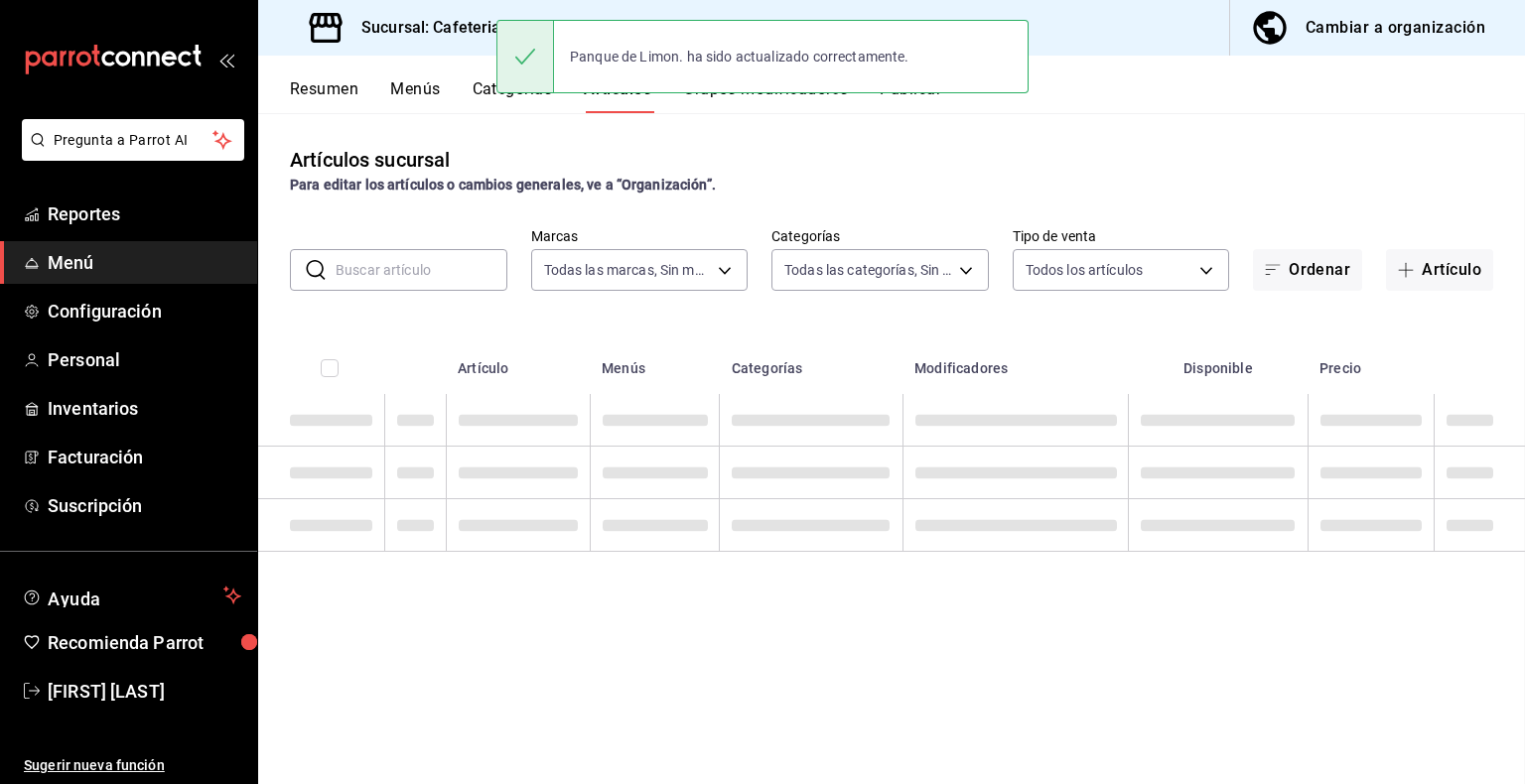 scroll, scrollTop: 0, scrollLeft: 0, axis: both 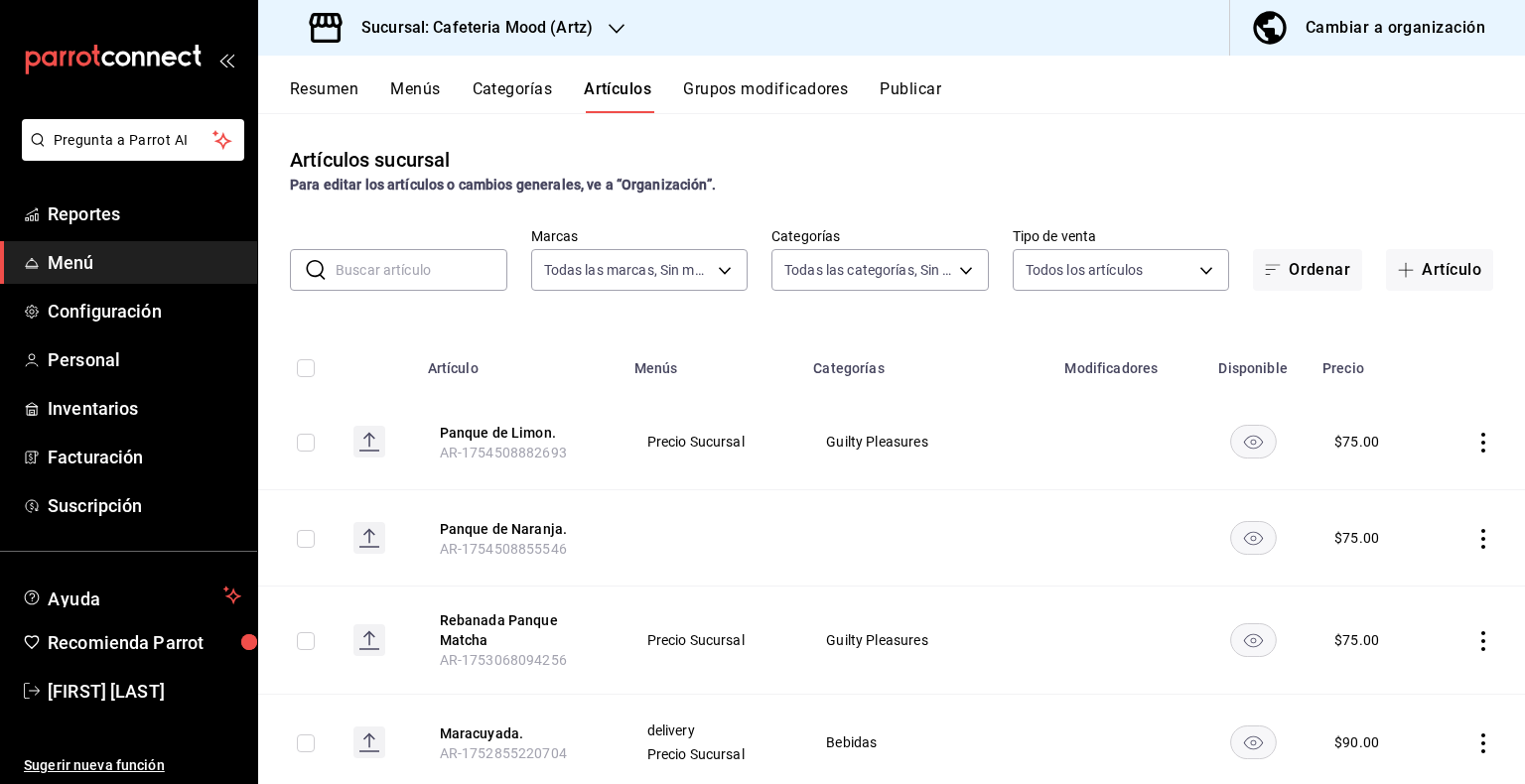 click 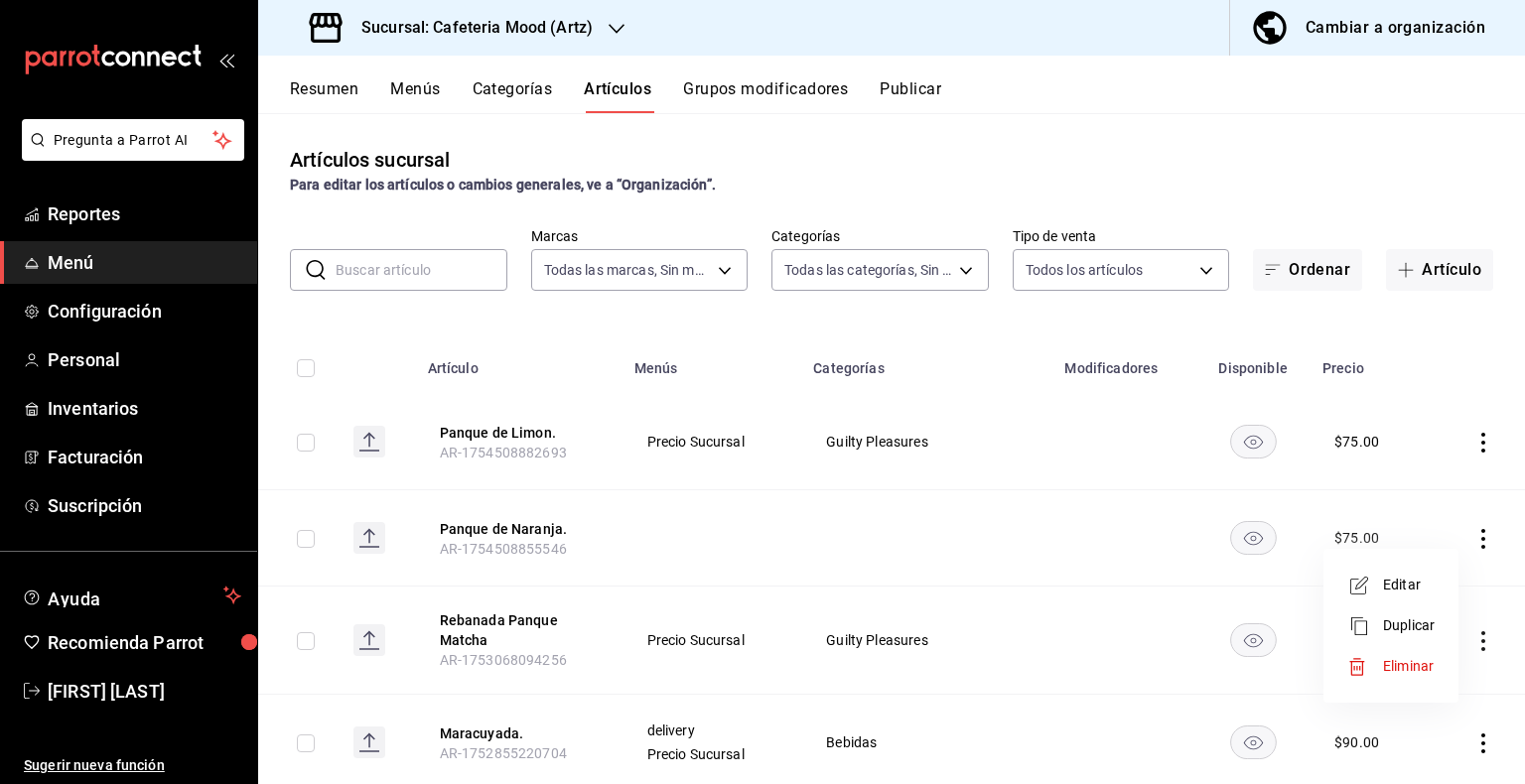 click on "Editar" at bounding box center [1391, 585] 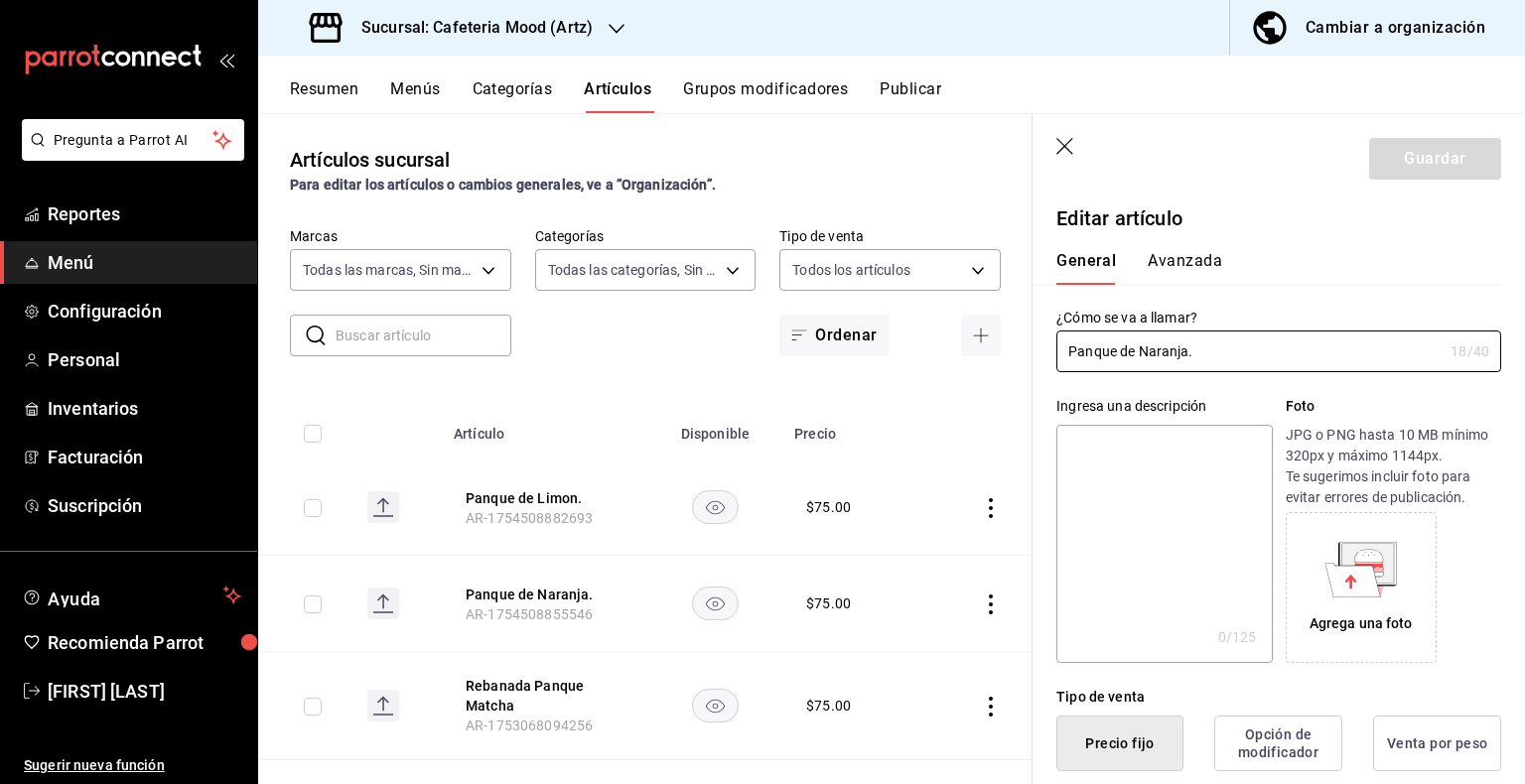 type on "$75.00" 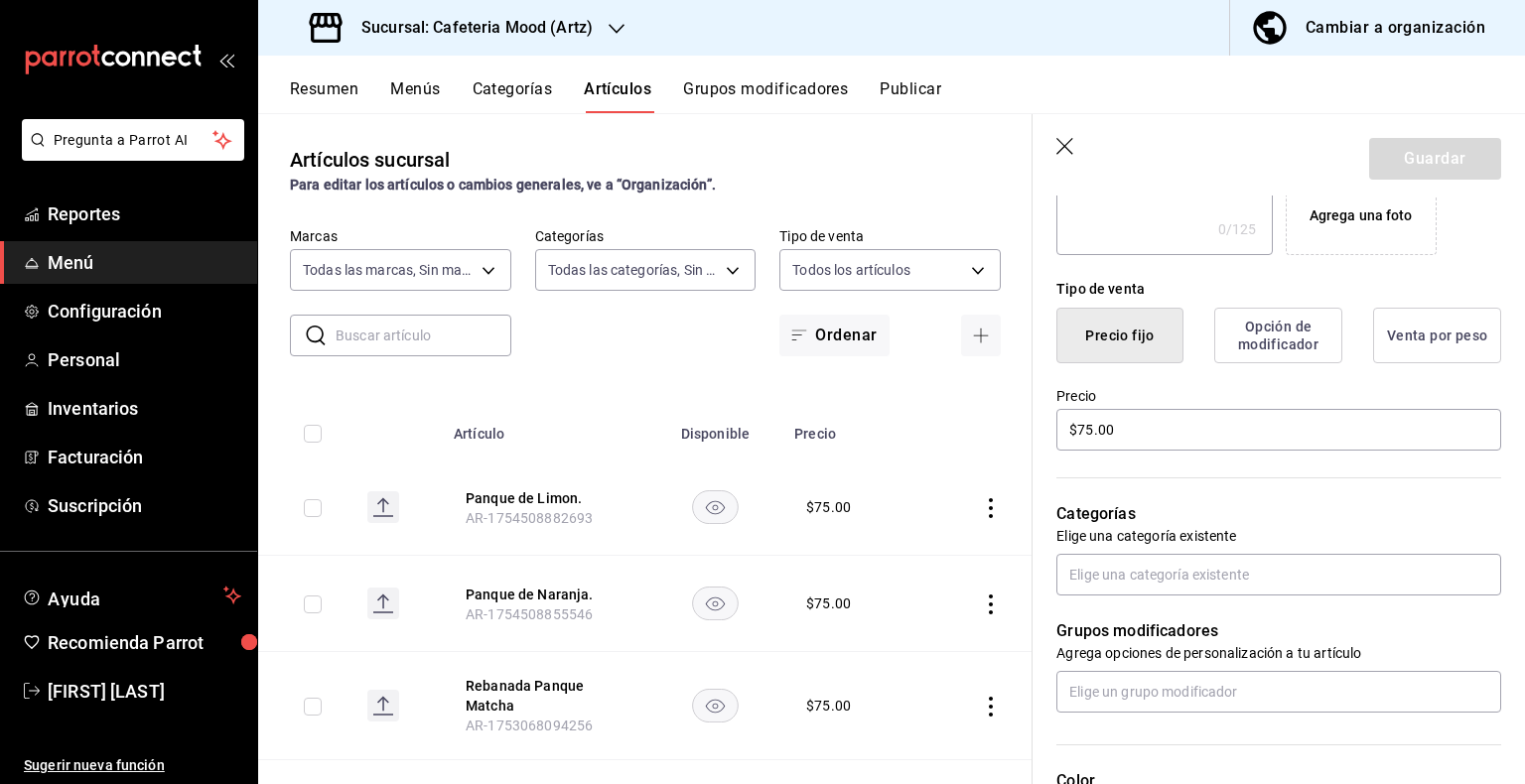 scroll, scrollTop: 434, scrollLeft: 0, axis: vertical 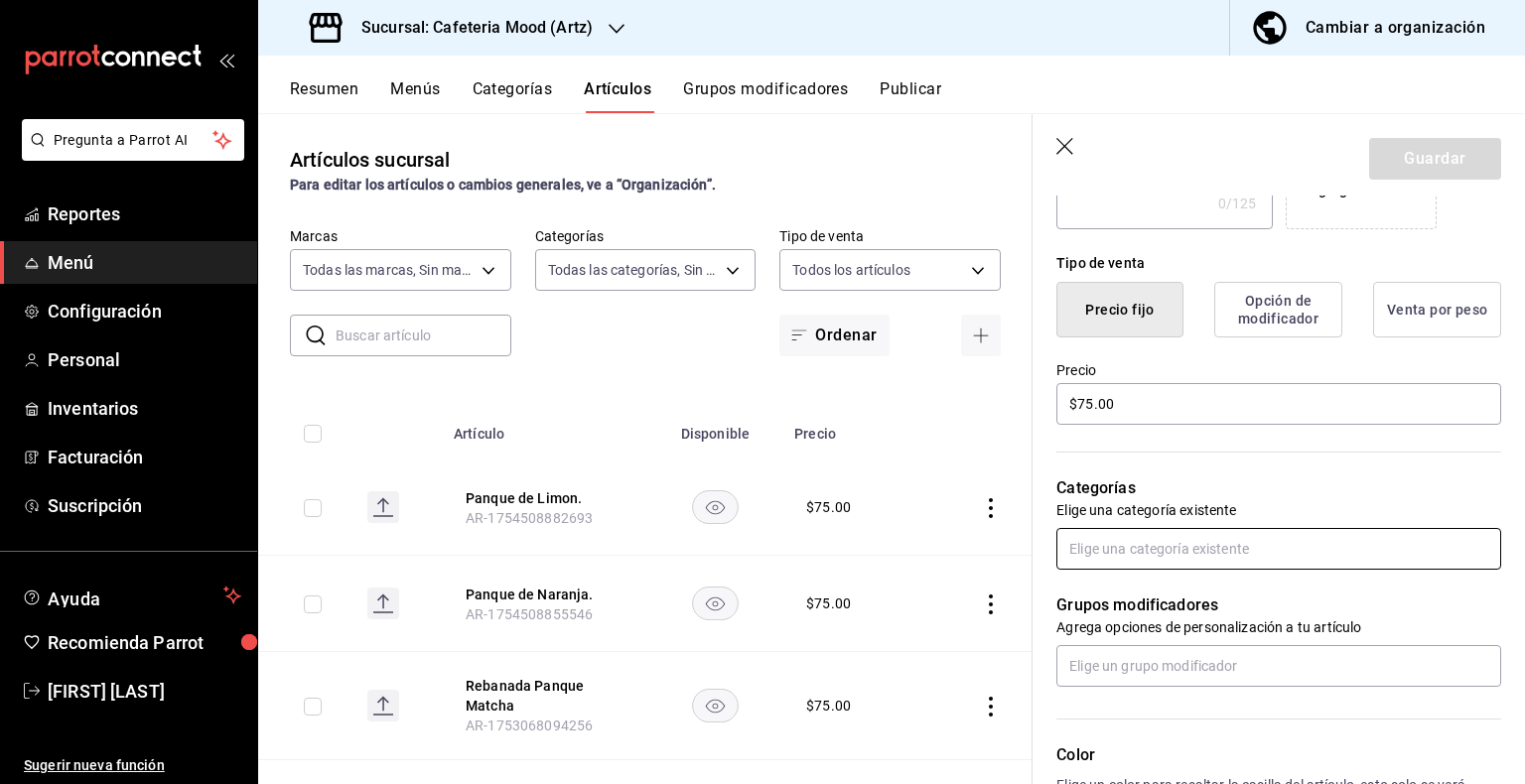 click at bounding box center [1279, 549] 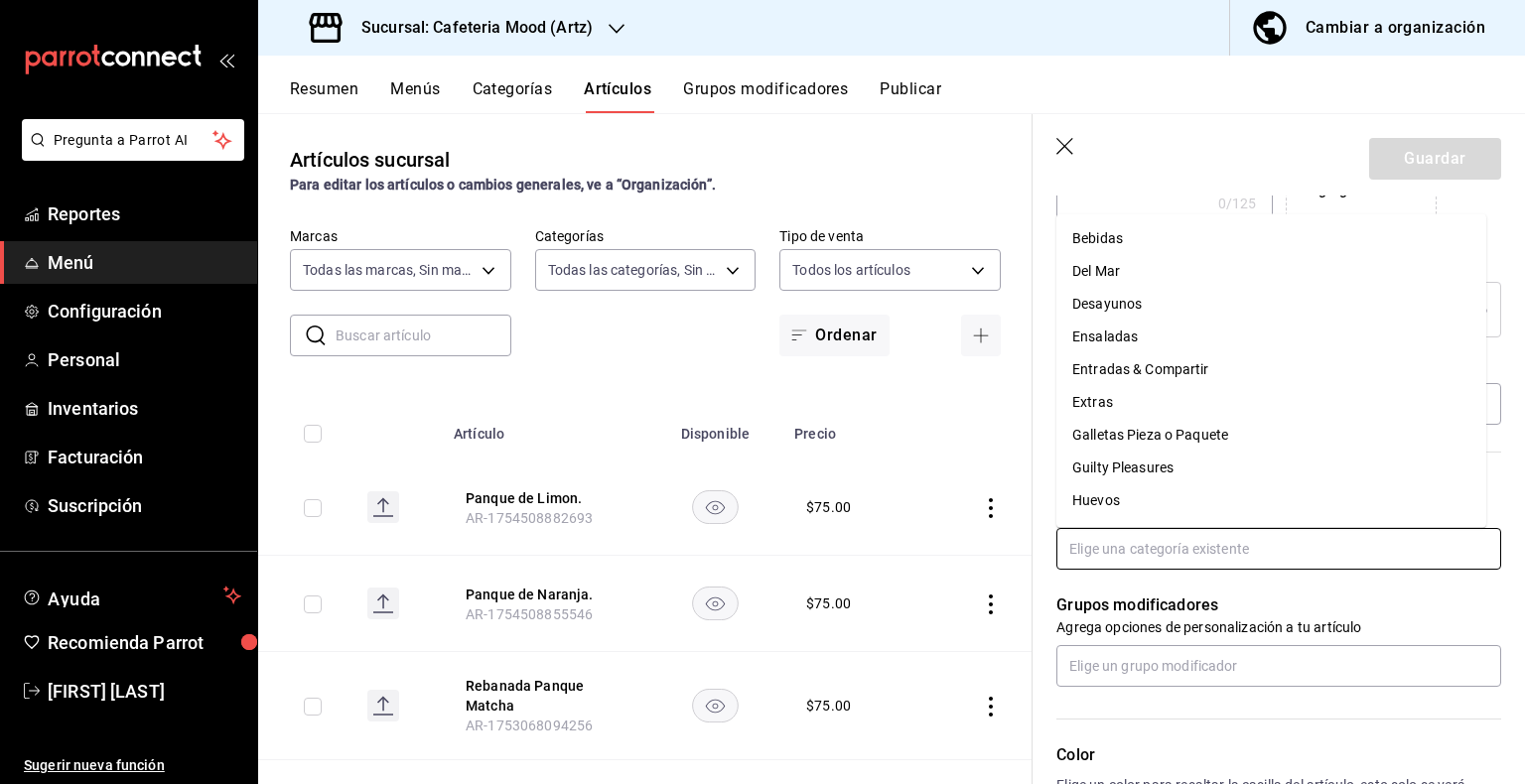 click on "Guilty Pleasures" at bounding box center (1271, 467) 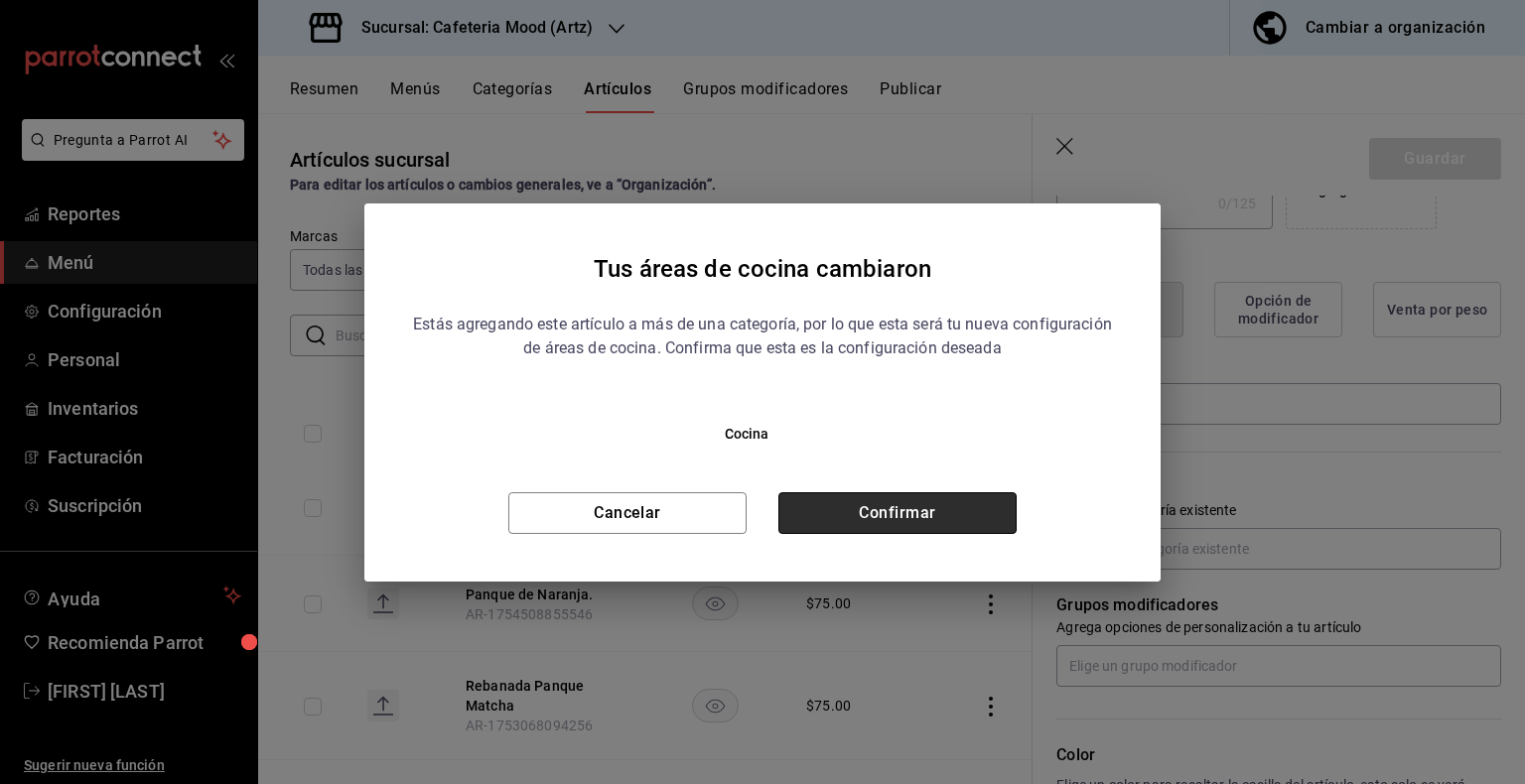 click on "Confirmar" at bounding box center [898, 513] 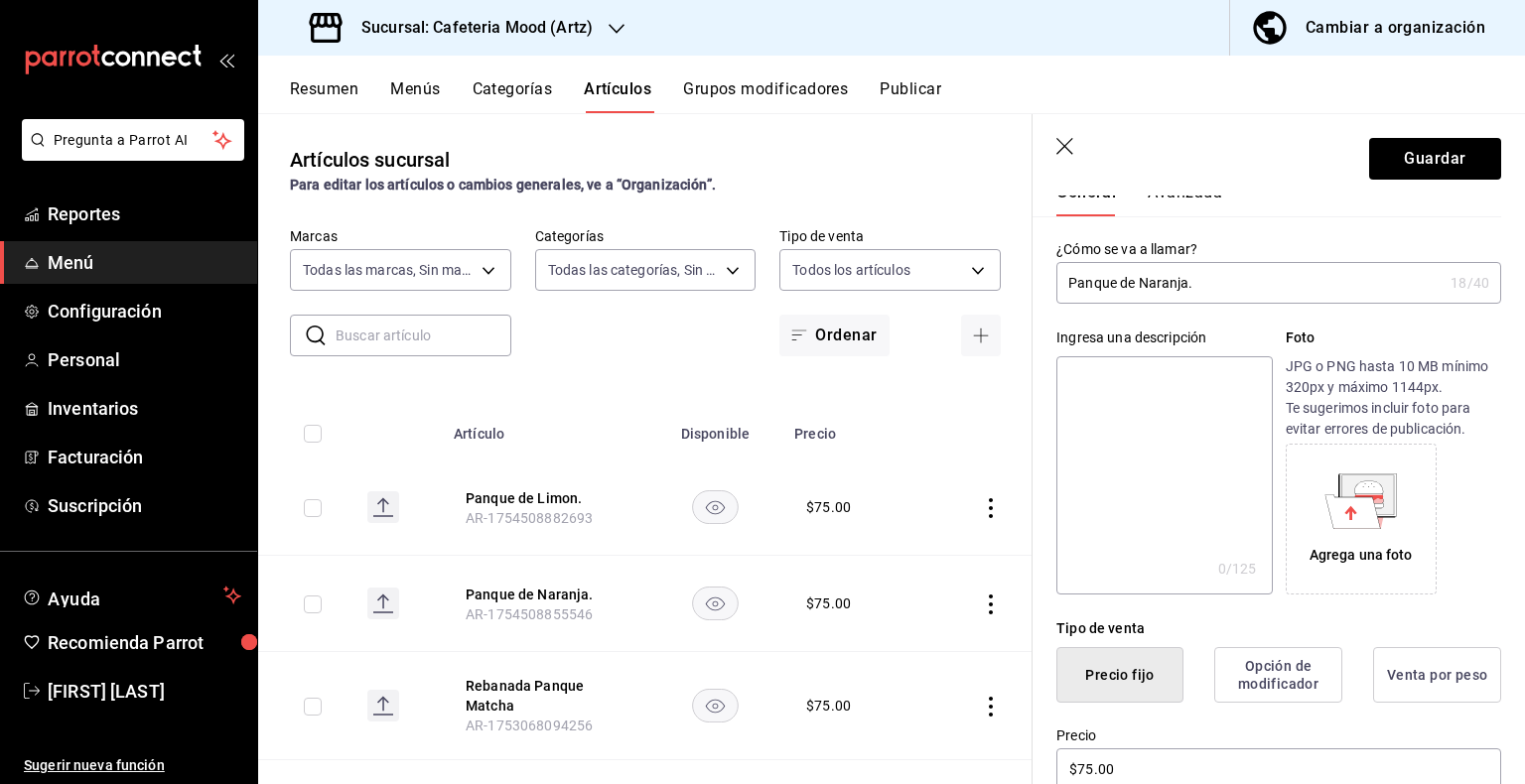 scroll, scrollTop: 64, scrollLeft: 0, axis: vertical 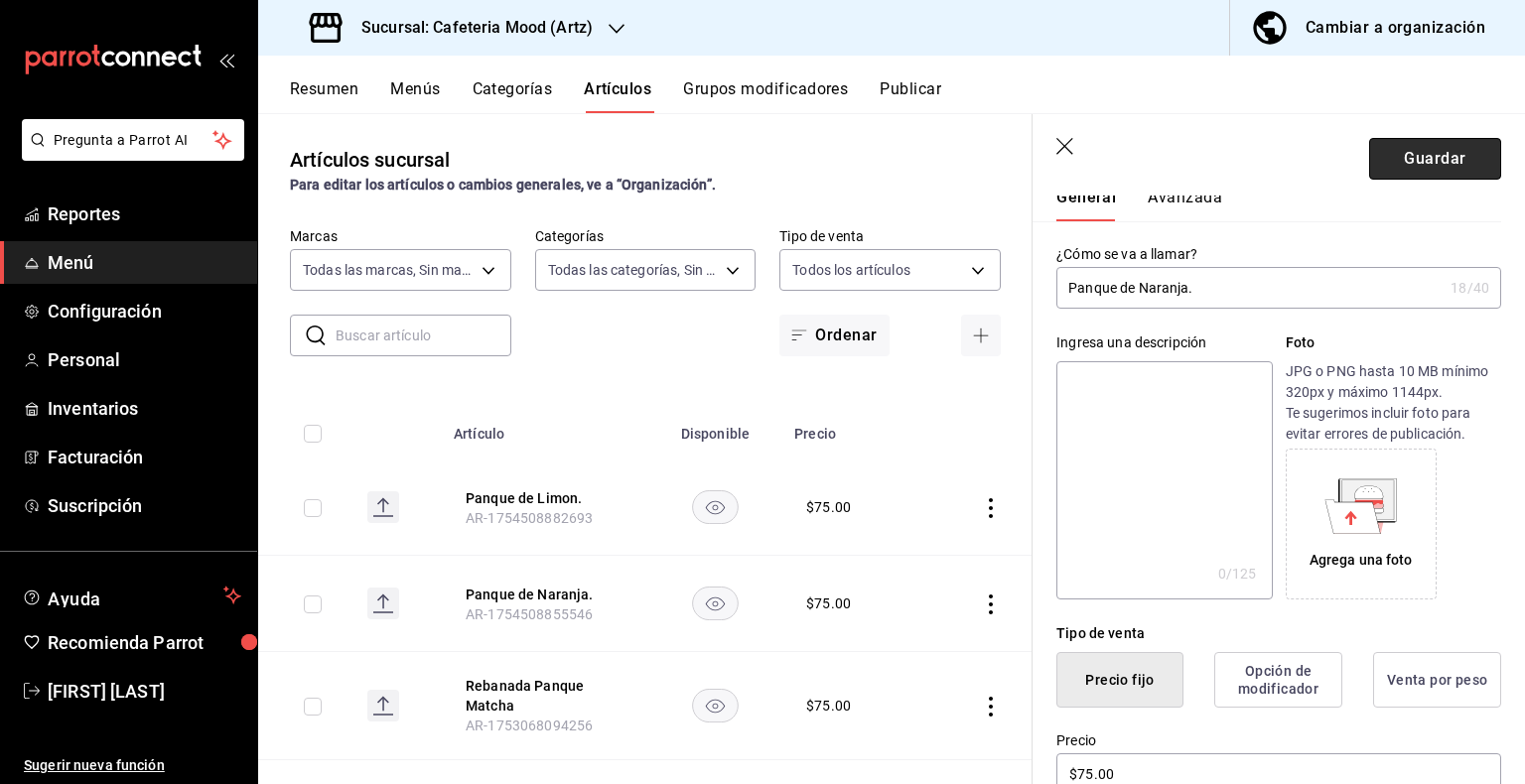 click on "Guardar" at bounding box center (1435, 159) 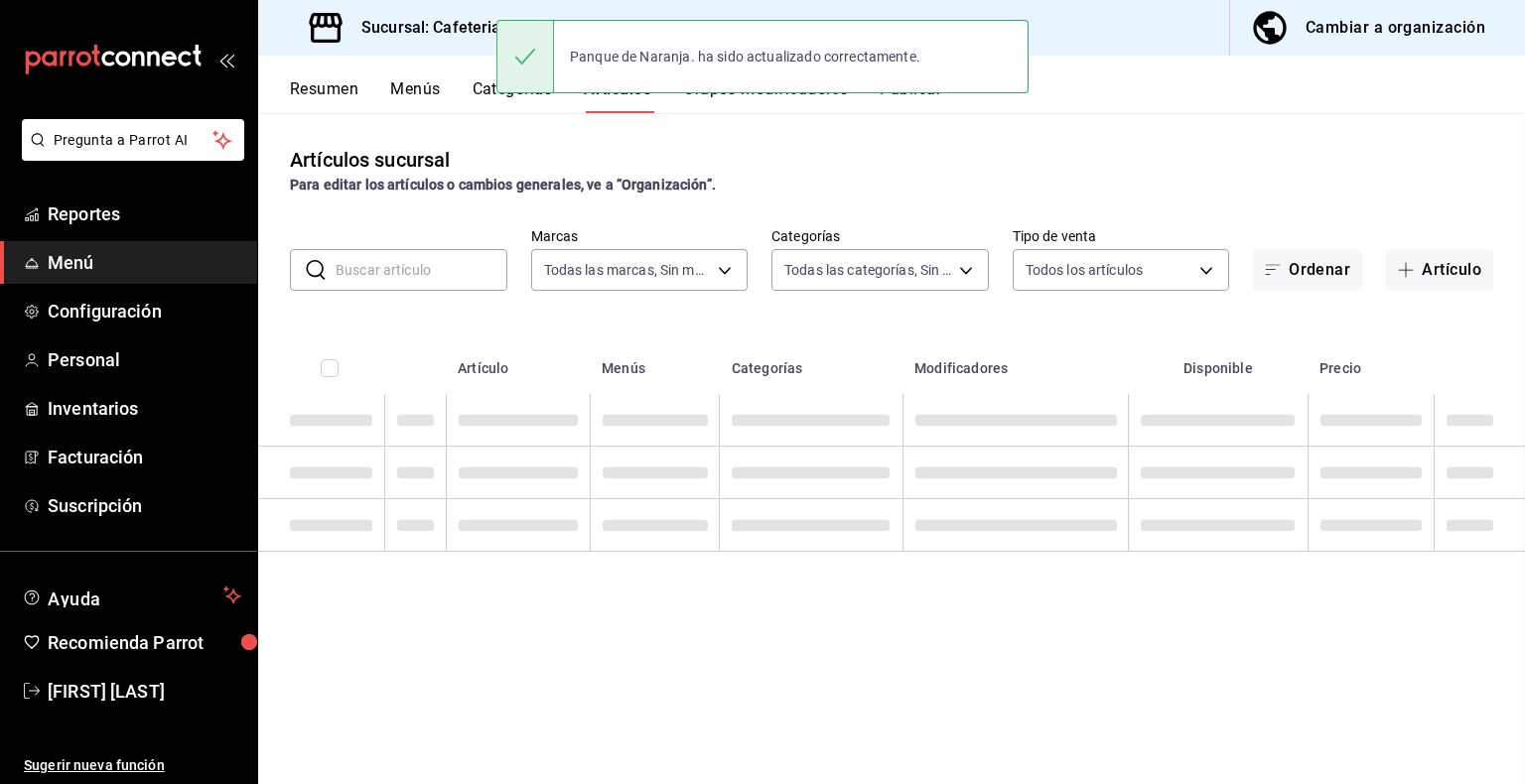 scroll, scrollTop: 0, scrollLeft: 0, axis: both 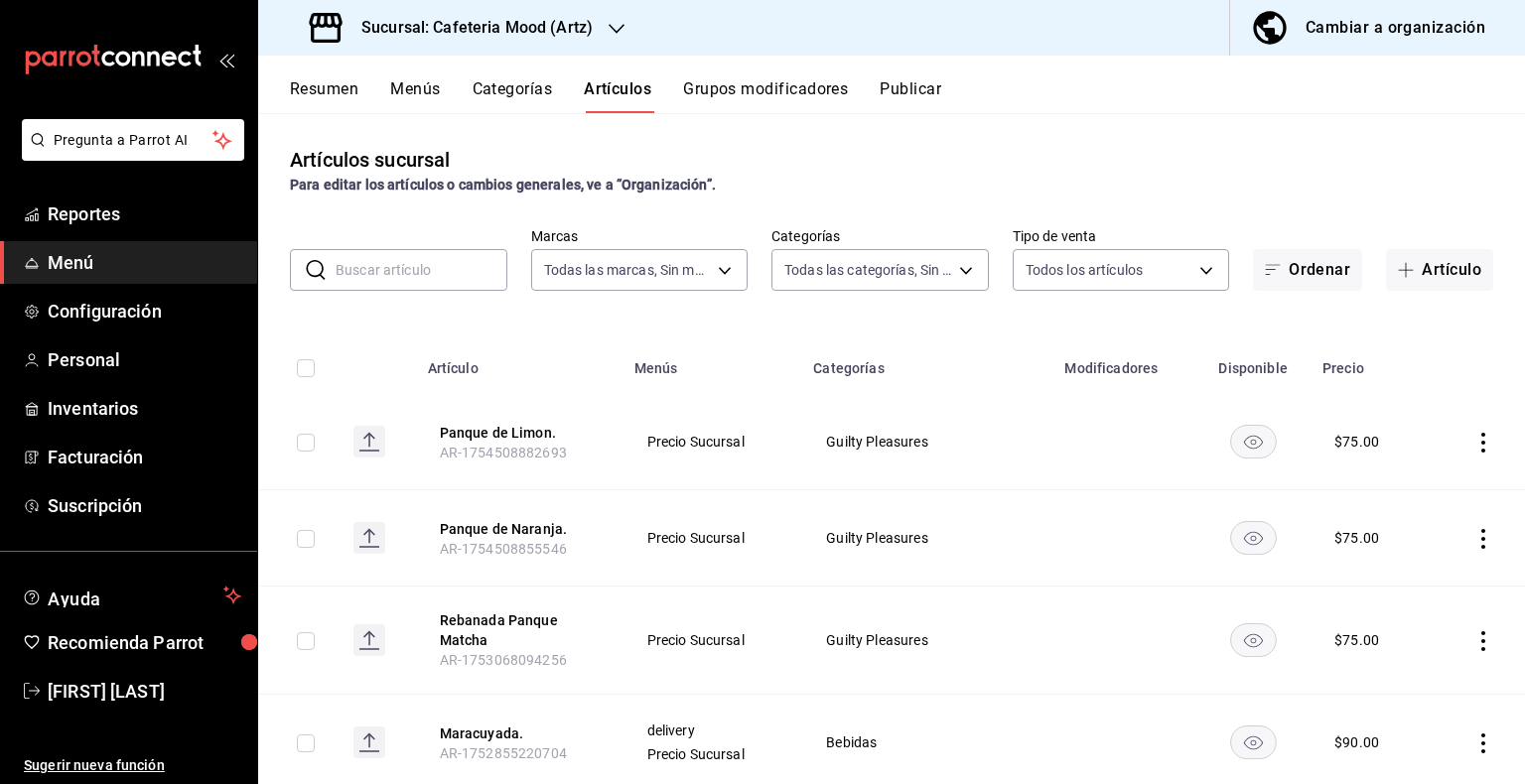 click on "Menú" at bounding box center (144, 262) 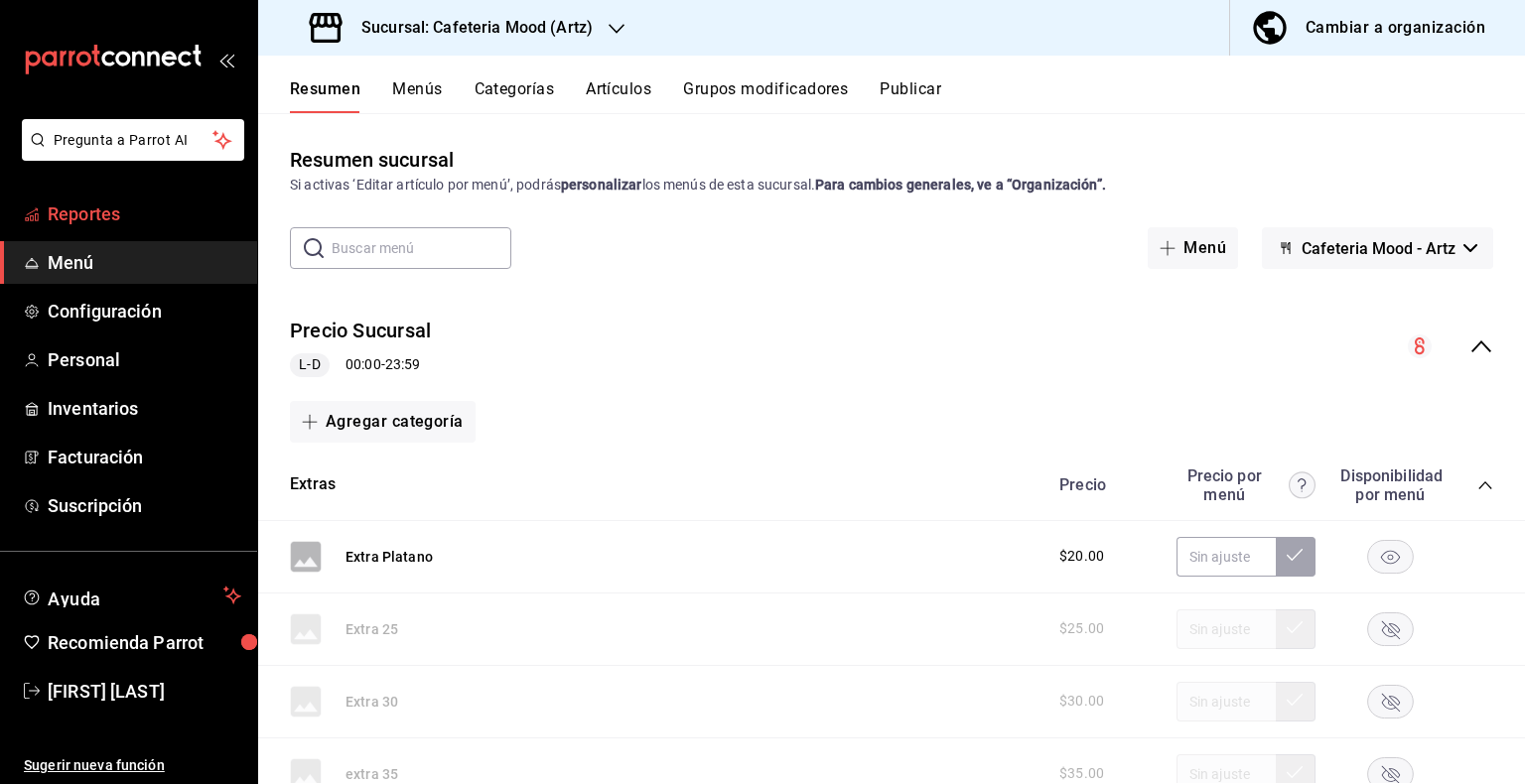 click on "Reportes" at bounding box center (144, 213) 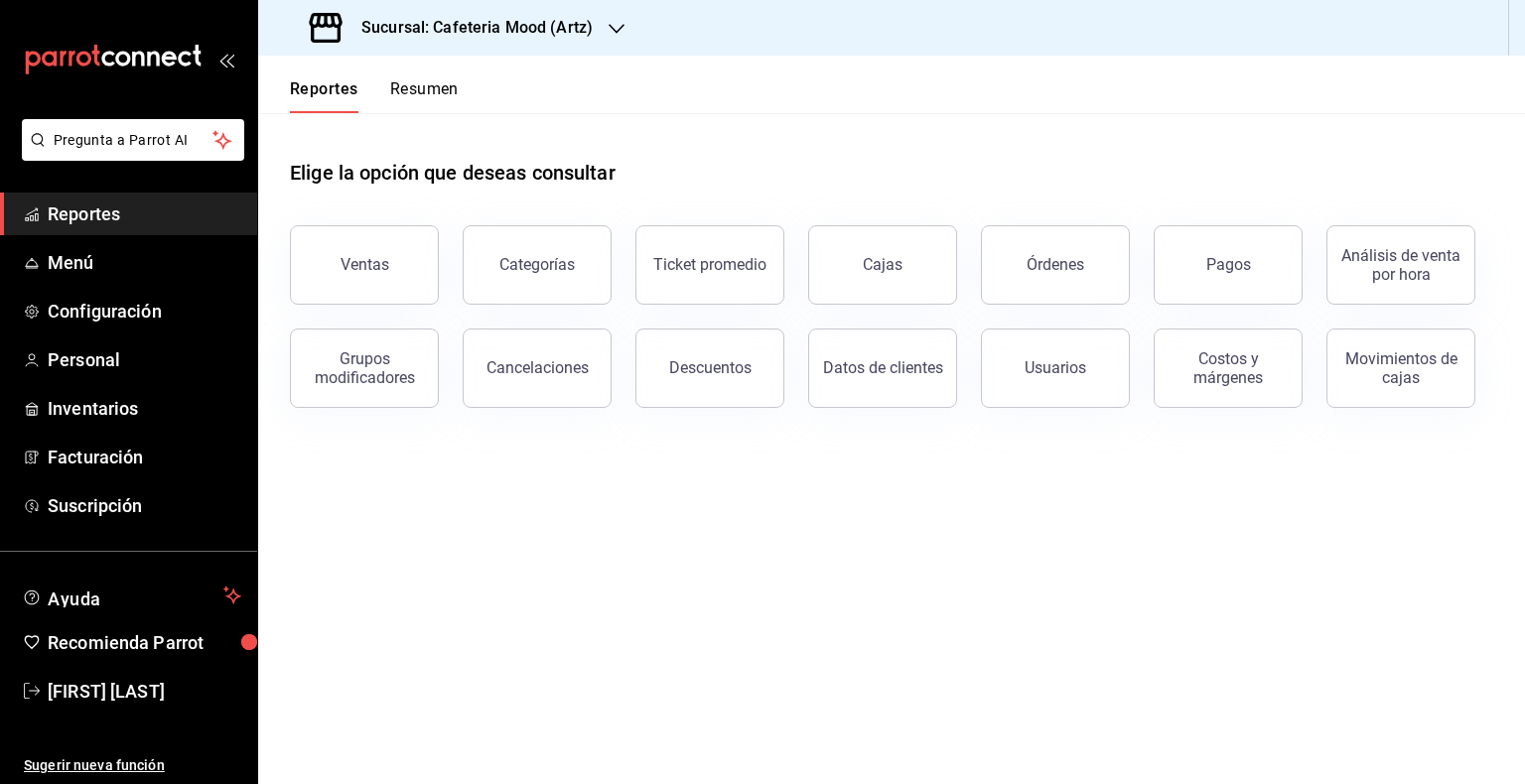 click on "Elige la opción que deseas consultar" at bounding box center [892, 157] 